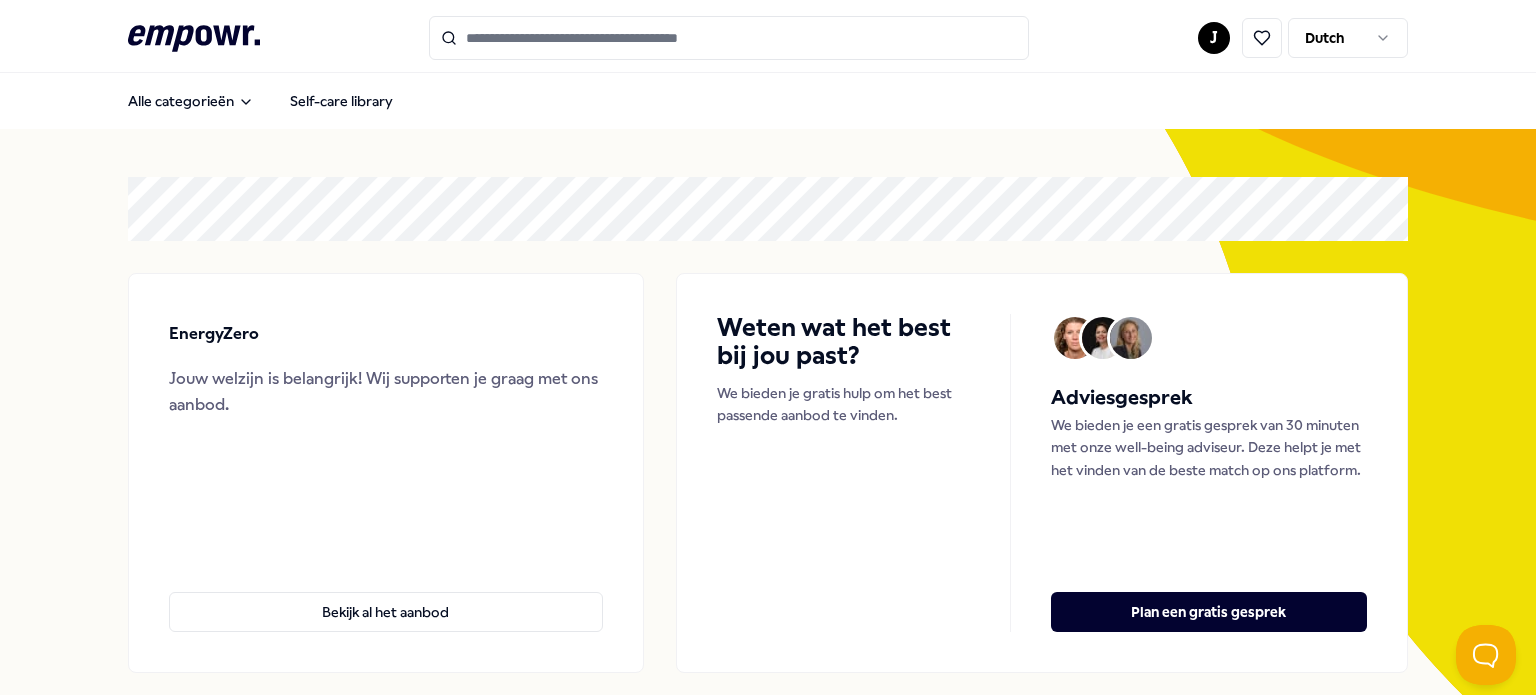 scroll, scrollTop: 0, scrollLeft: 0, axis: both 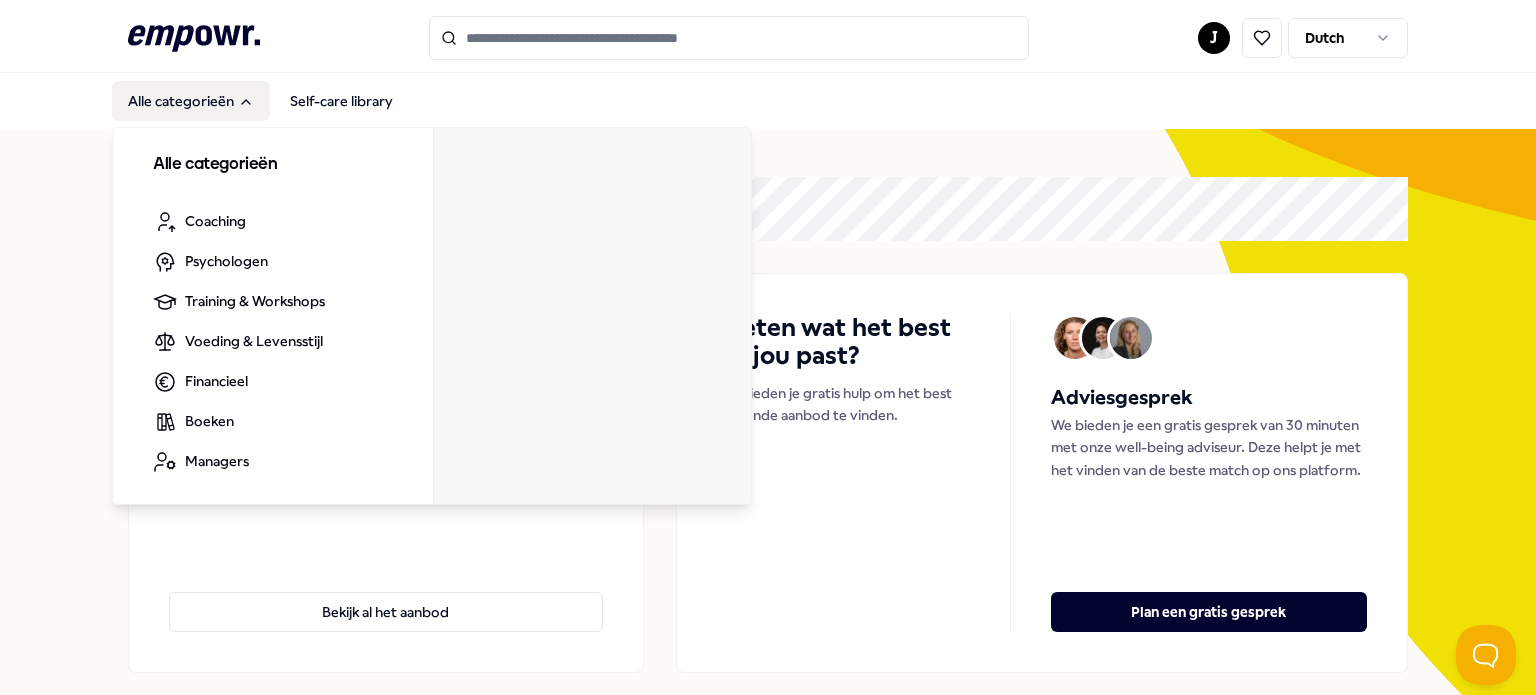 click on "Alle categorieën" at bounding box center (191, 101) 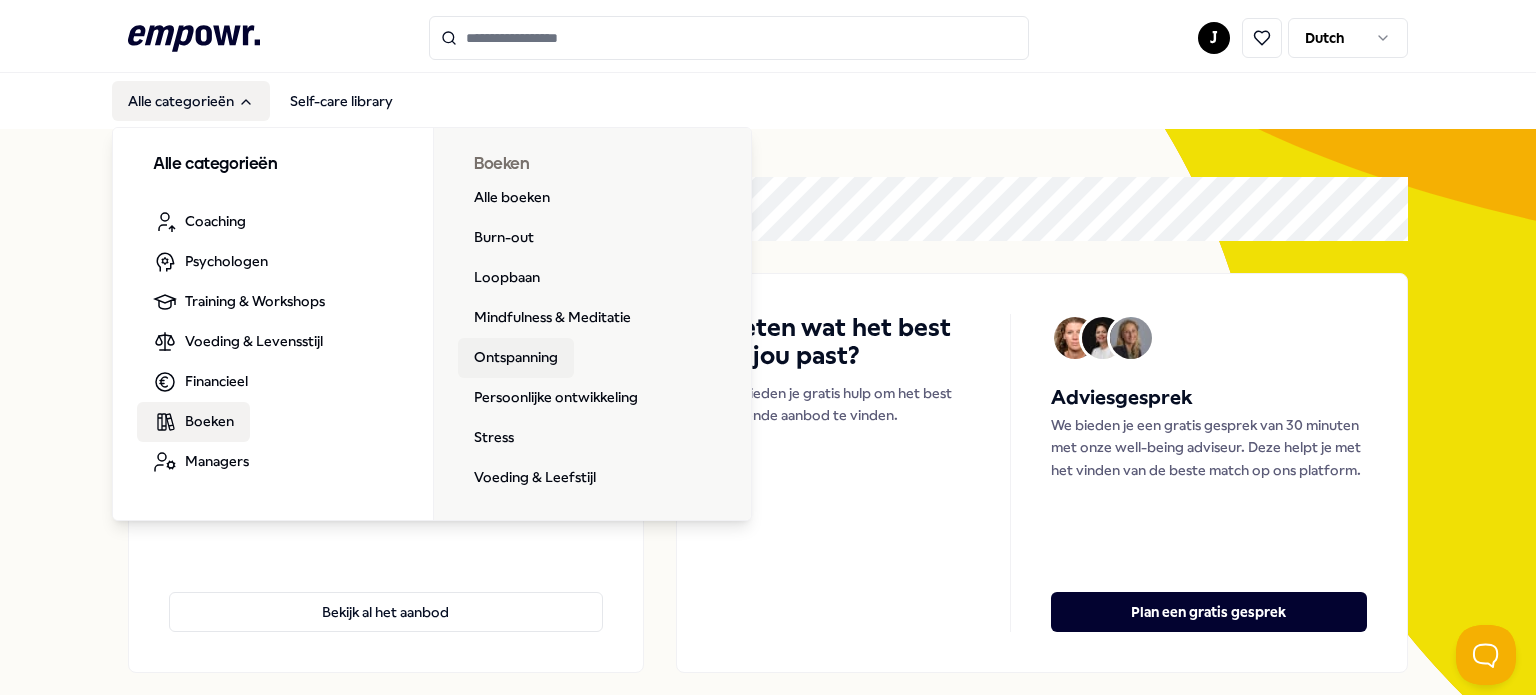 click on "Ontspanning" at bounding box center (516, 358) 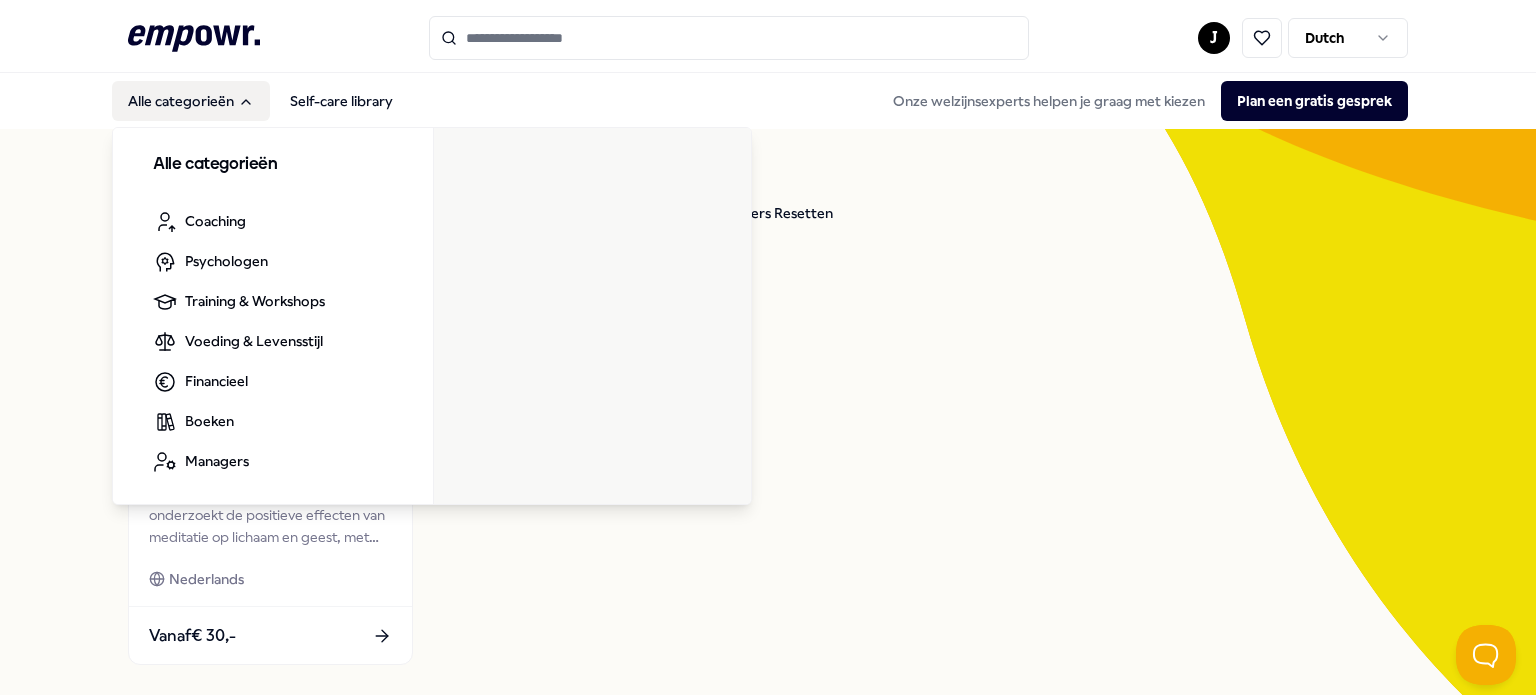 click on "Alle categorieën" at bounding box center (191, 101) 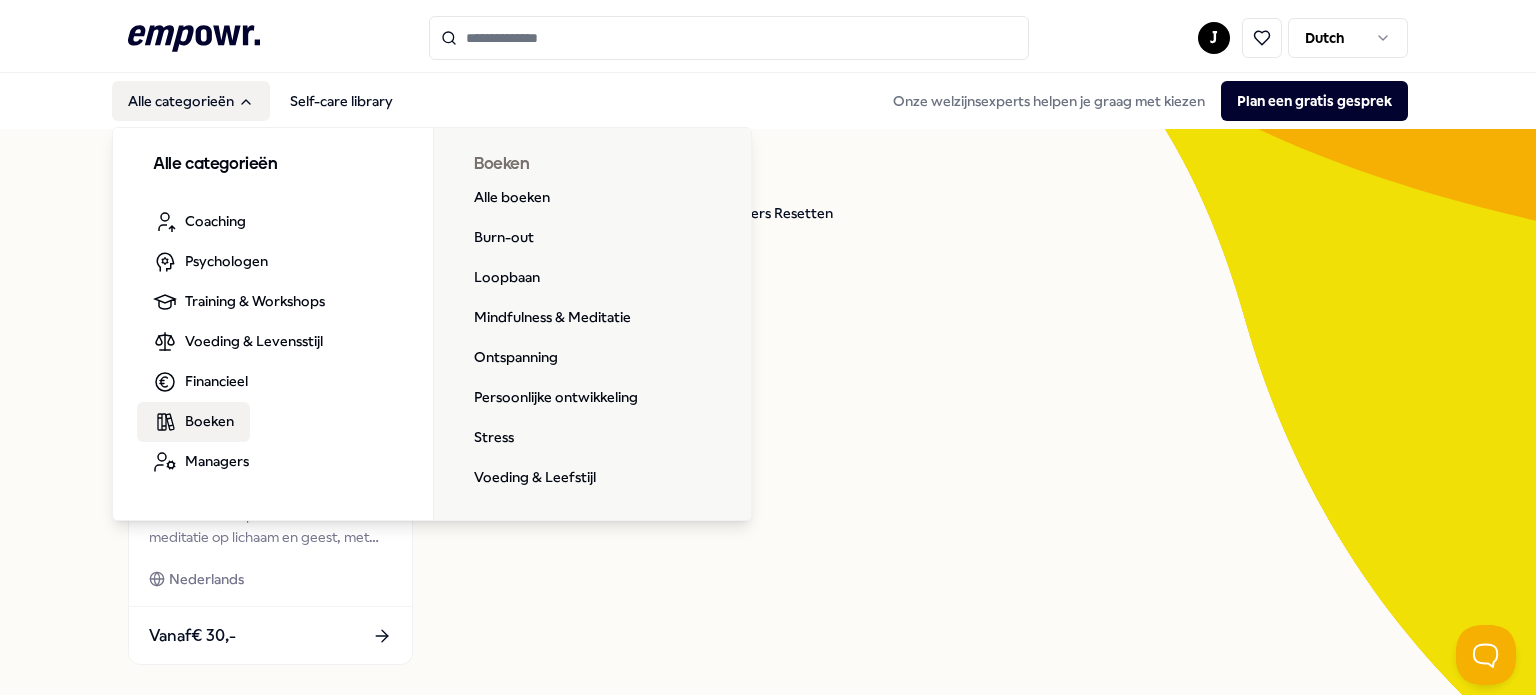 click on "Boeken" at bounding box center (209, 421) 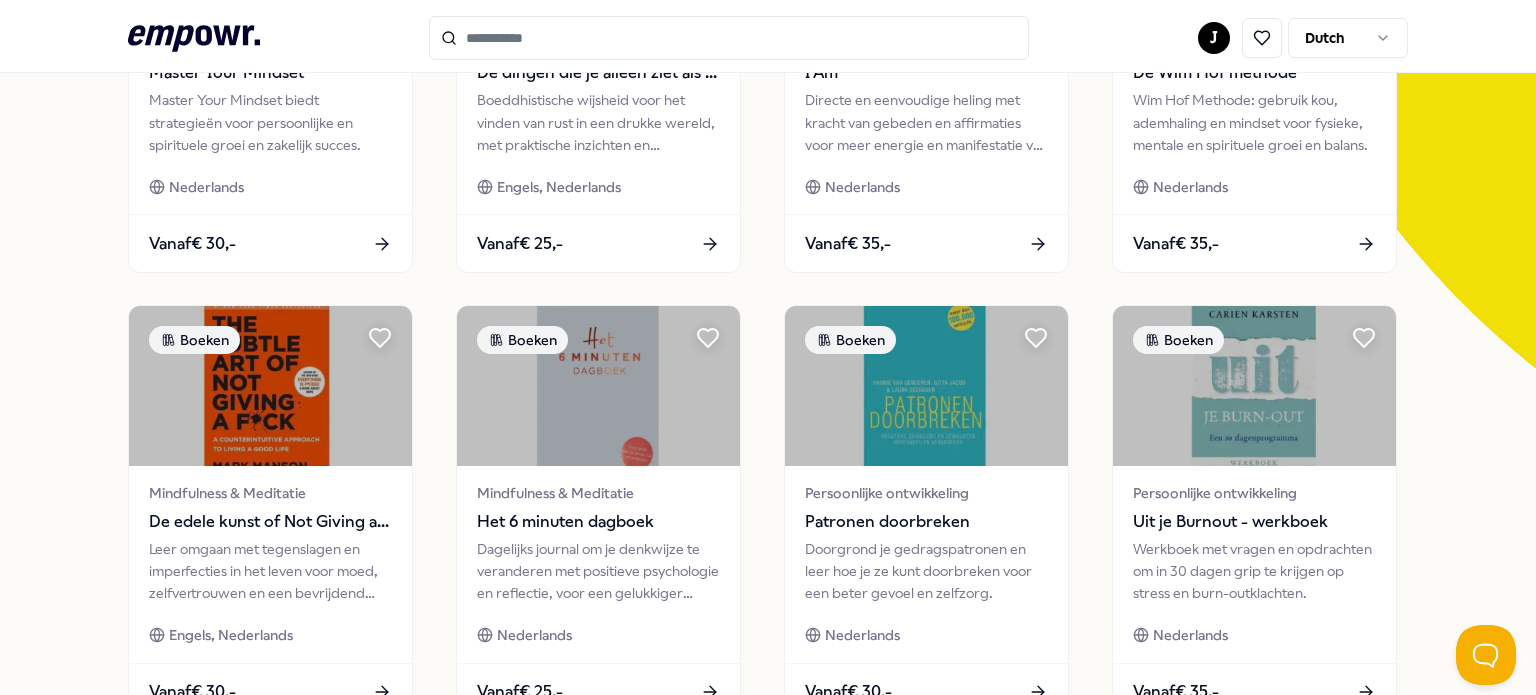 scroll, scrollTop: 0, scrollLeft: 0, axis: both 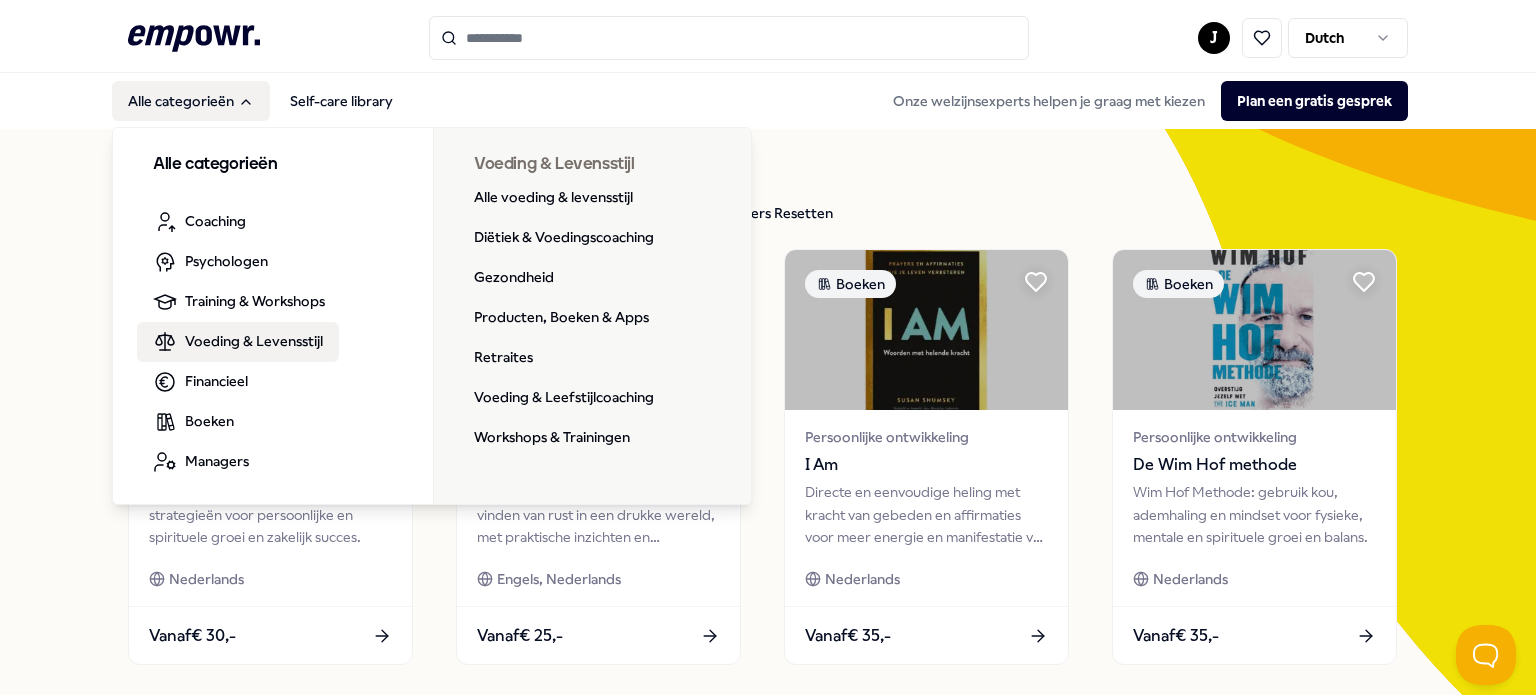 click on "Voeding & Levensstijl" at bounding box center [254, 341] 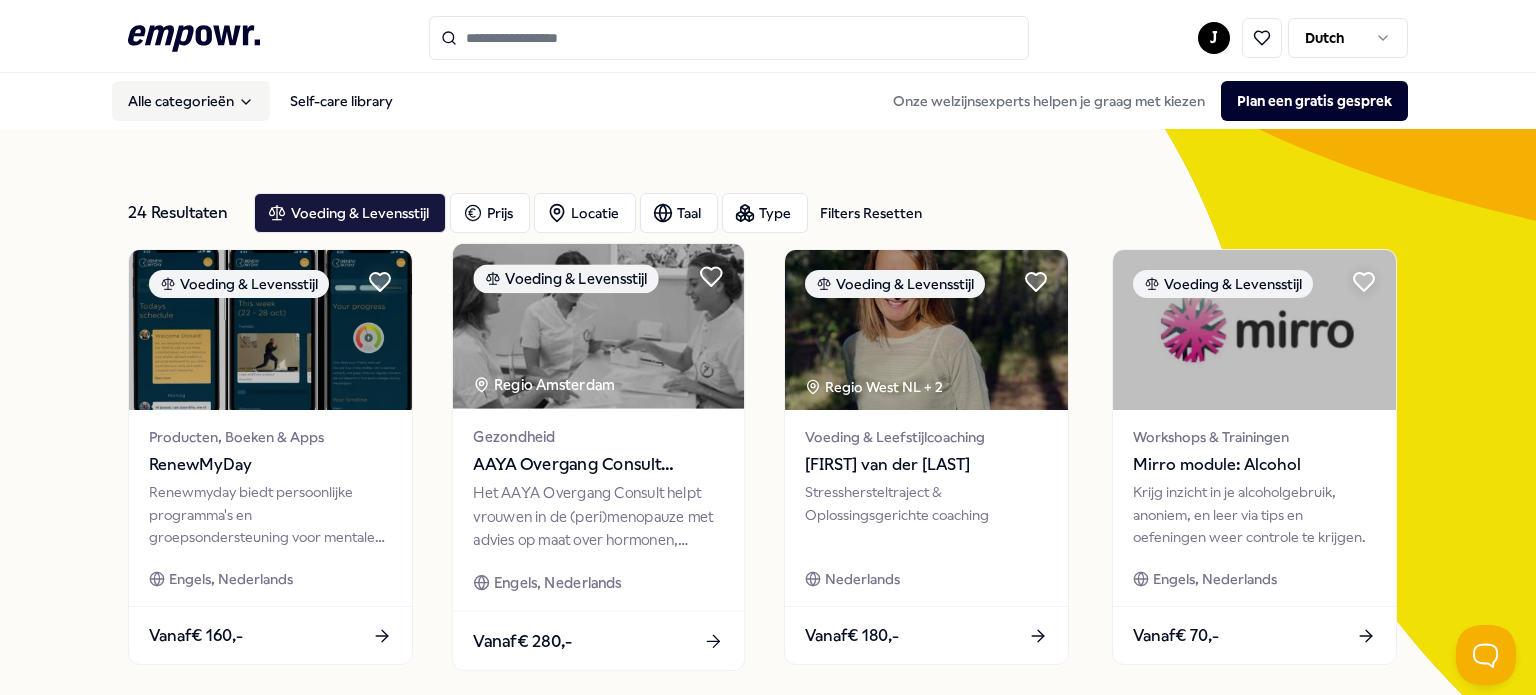 type 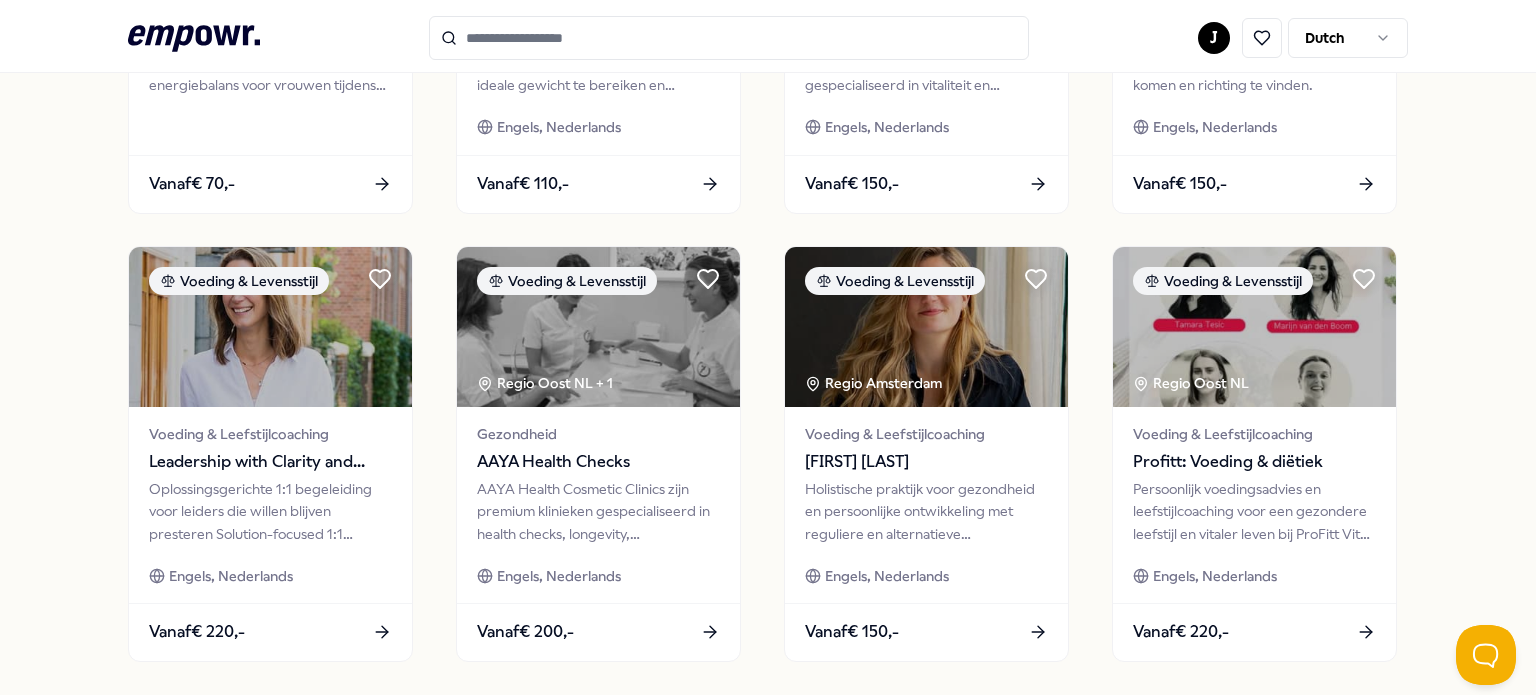 scroll, scrollTop: 1092, scrollLeft: 0, axis: vertical 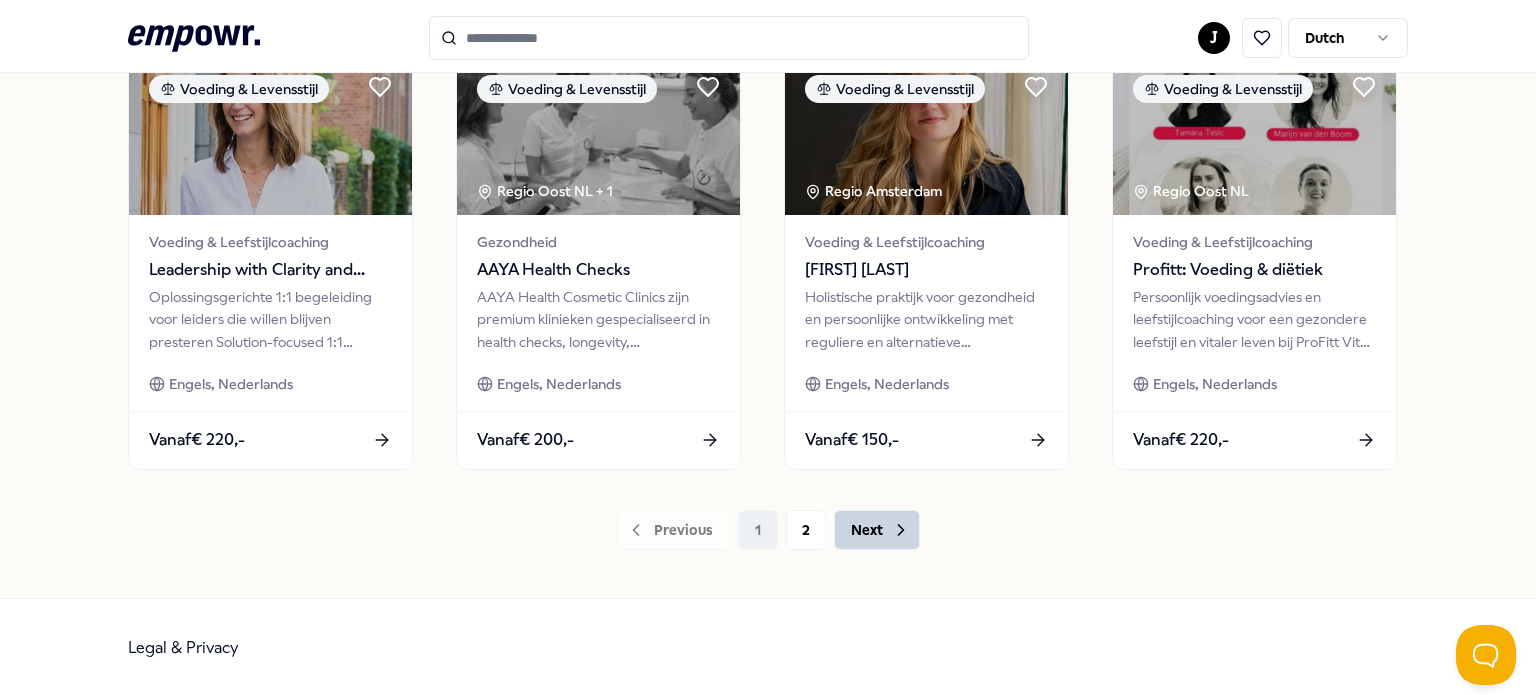 click on "Next" at bounding box center (877, 530) 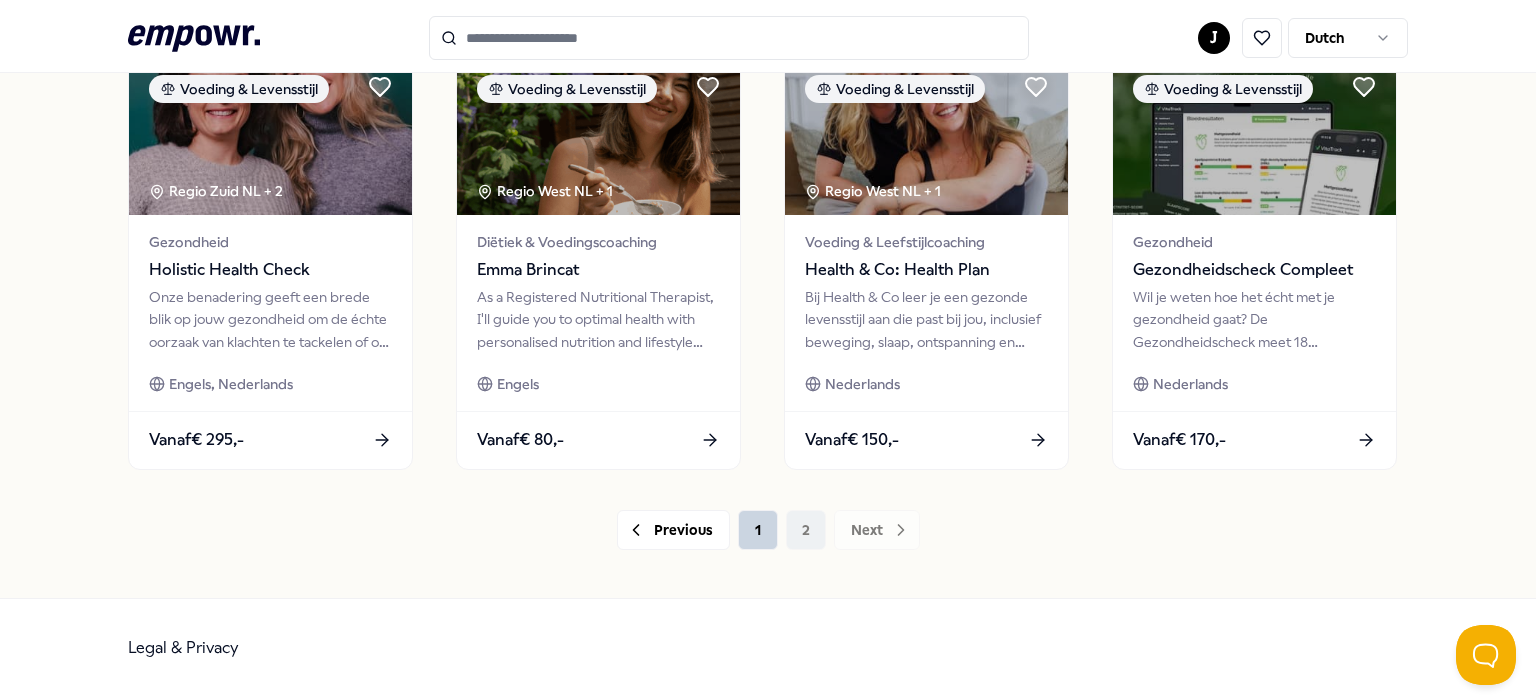click on "1" at bounding box center [758, 530] 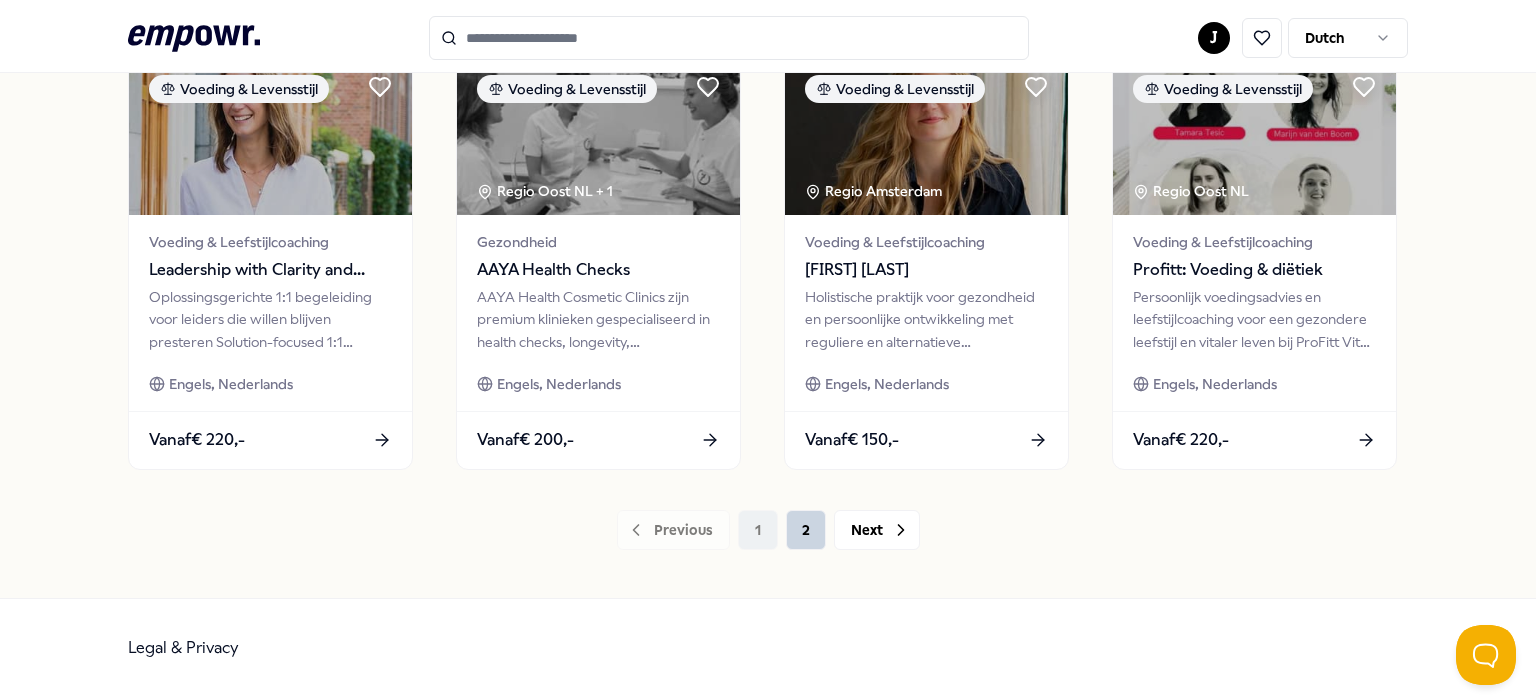 click on "2" at bounding box center [806, 530] 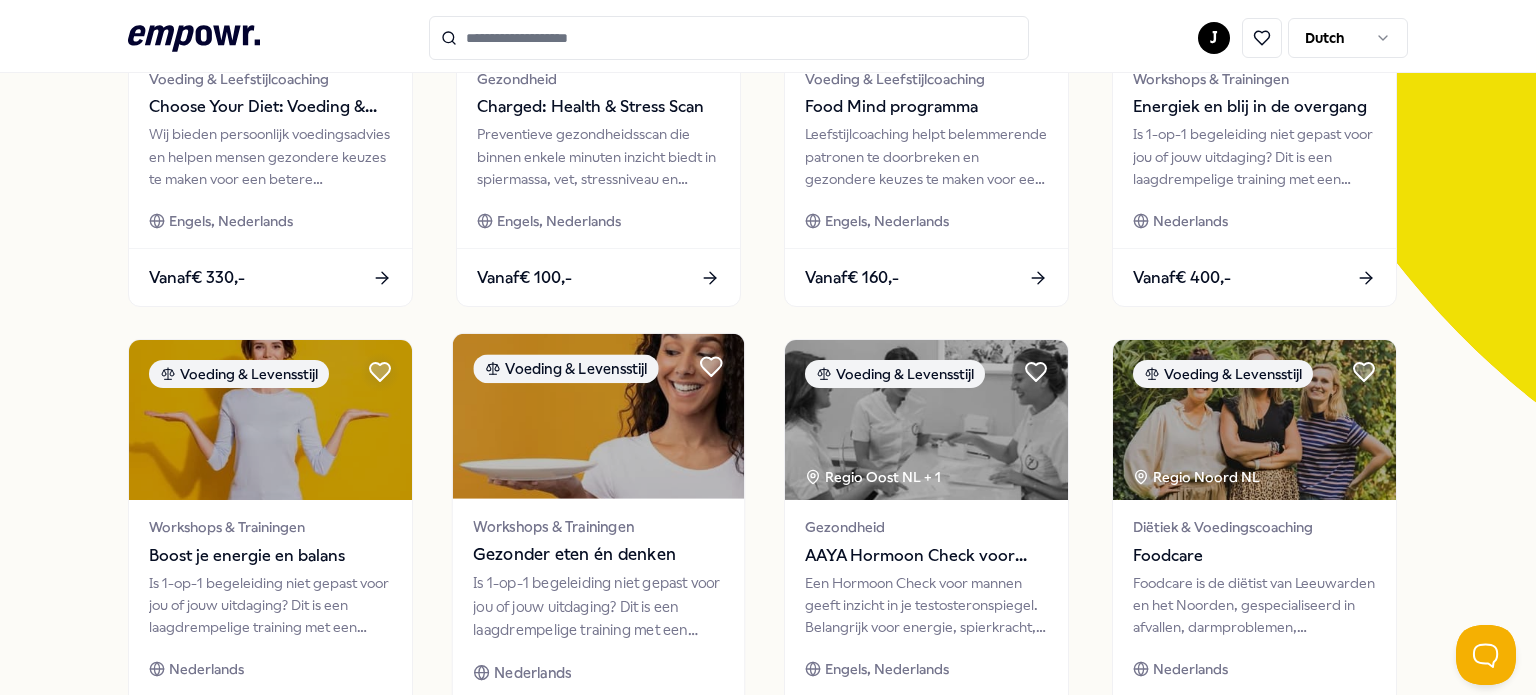 scroll, scrollTop: 0, scrollLeft: 0, axis: both 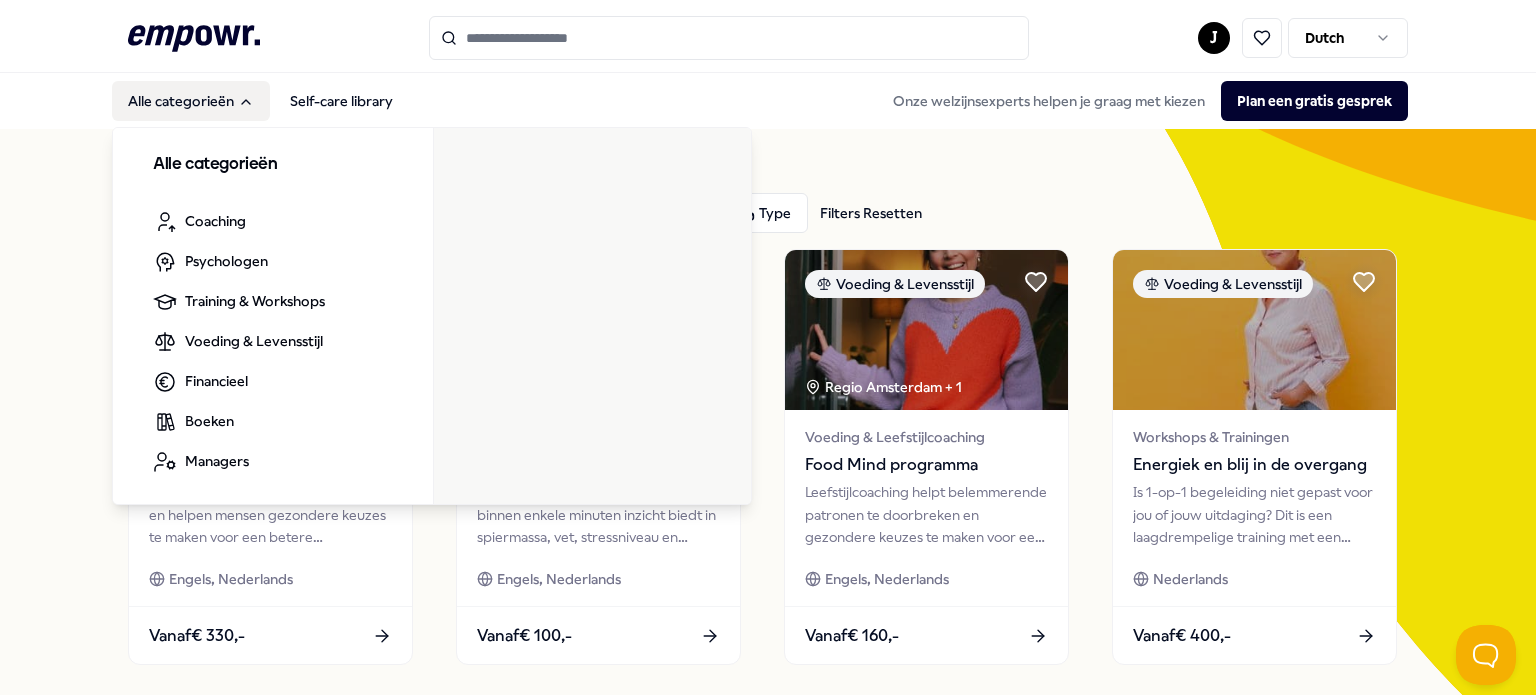click 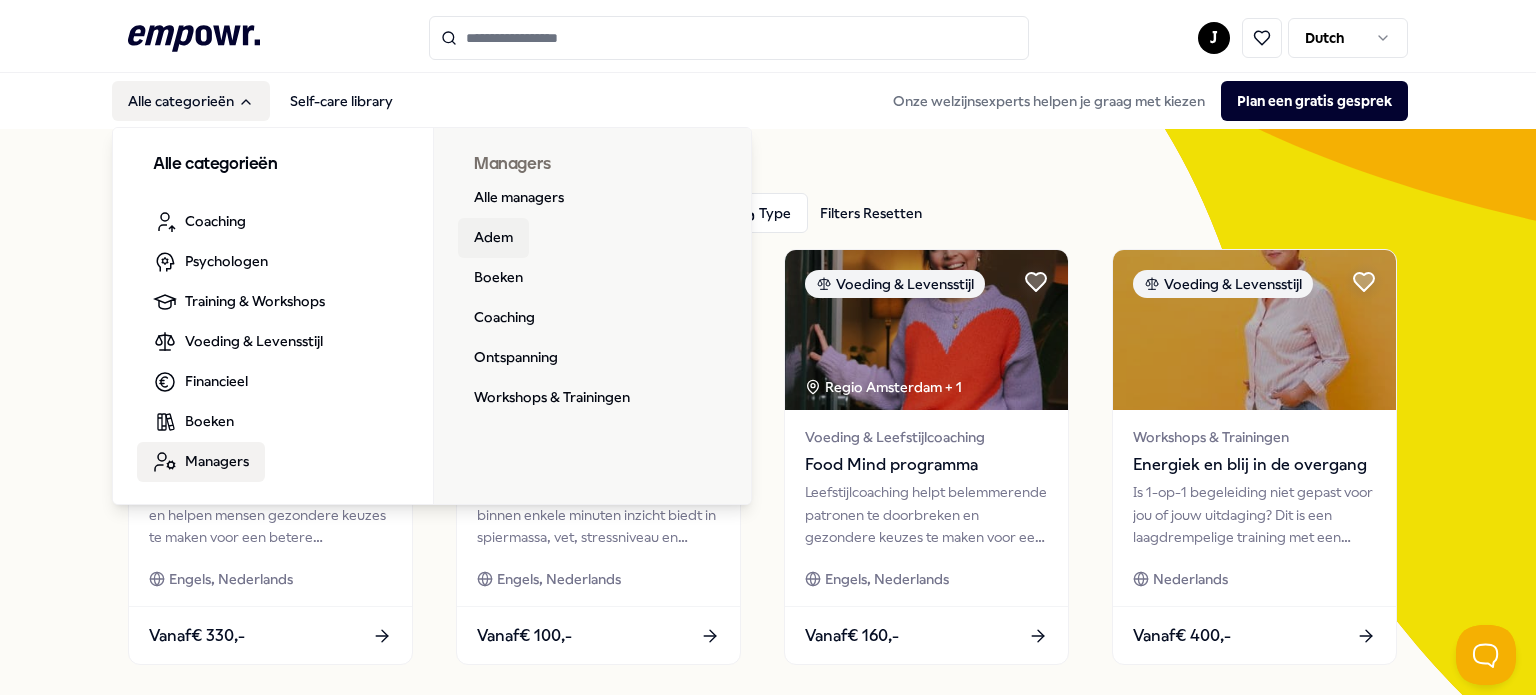 click on "Adem" at bounding box center (493, 238) 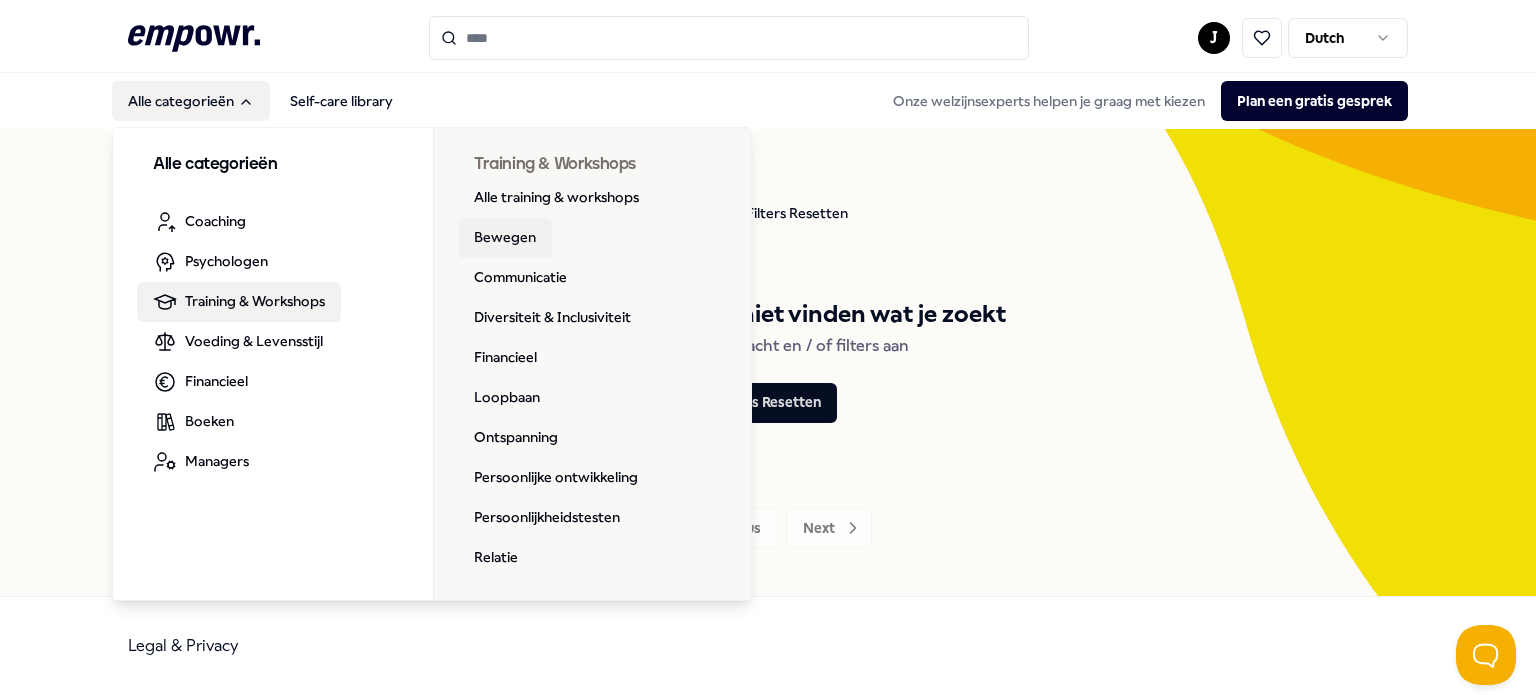click on "Bewegen" at bounding box center [505, 238] 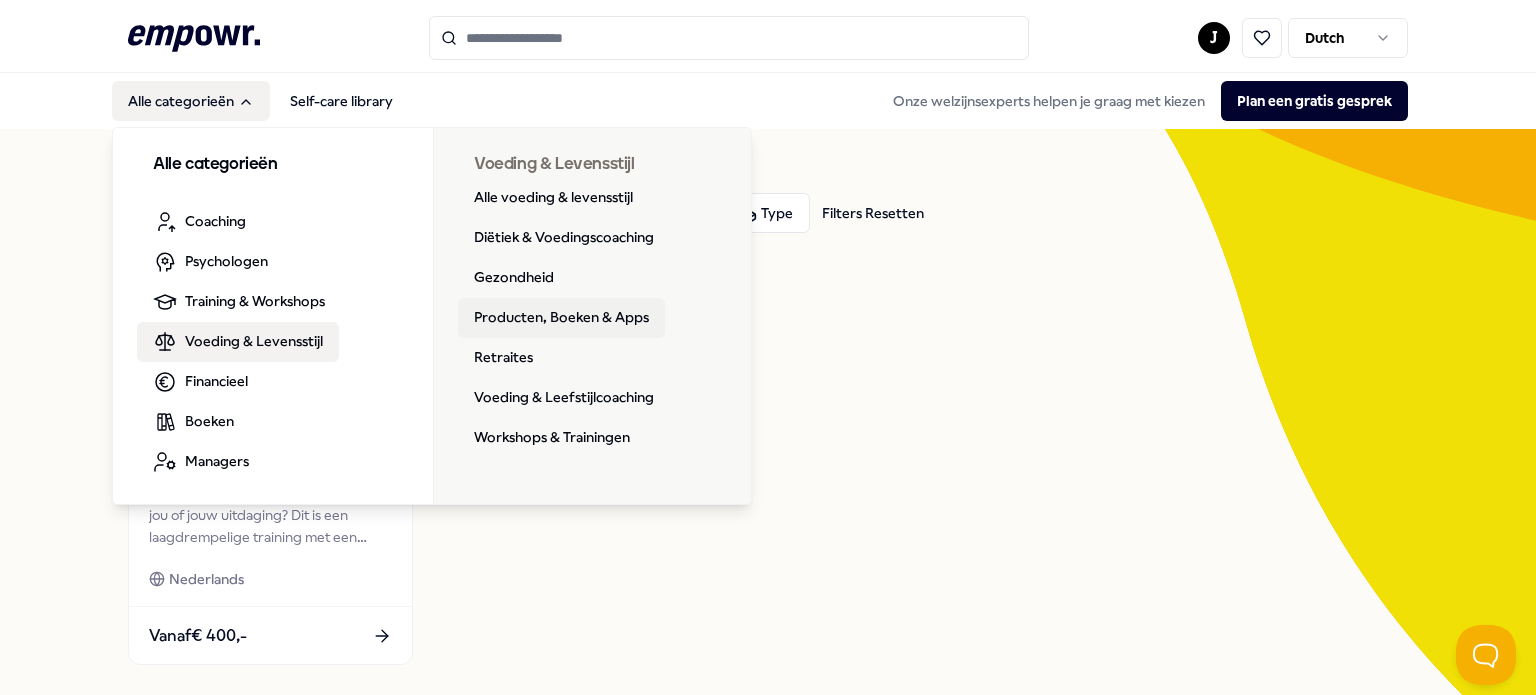 click on "Producten, Boeken & Apps" at bounding box center [561, 318] 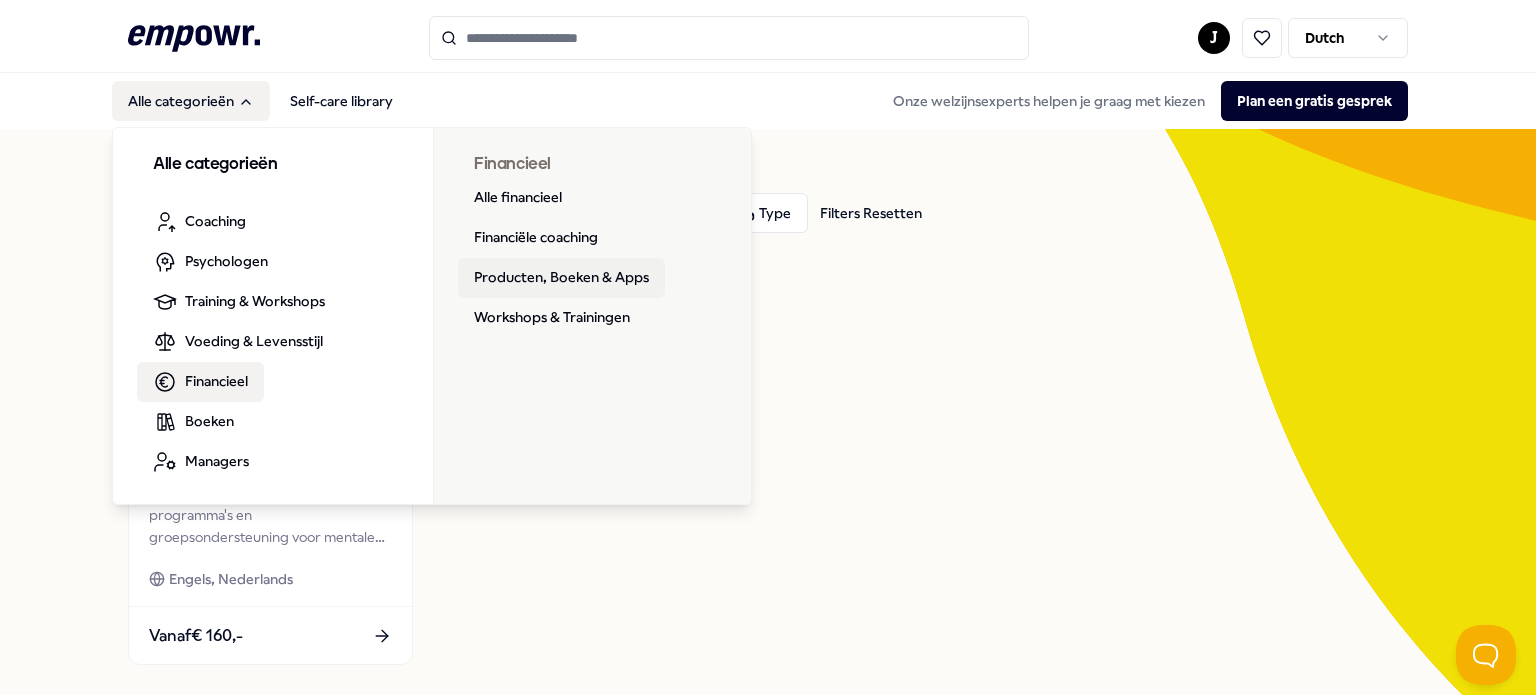 click on "Producten, Boeken & Apps" at bounding box center [561, 278] 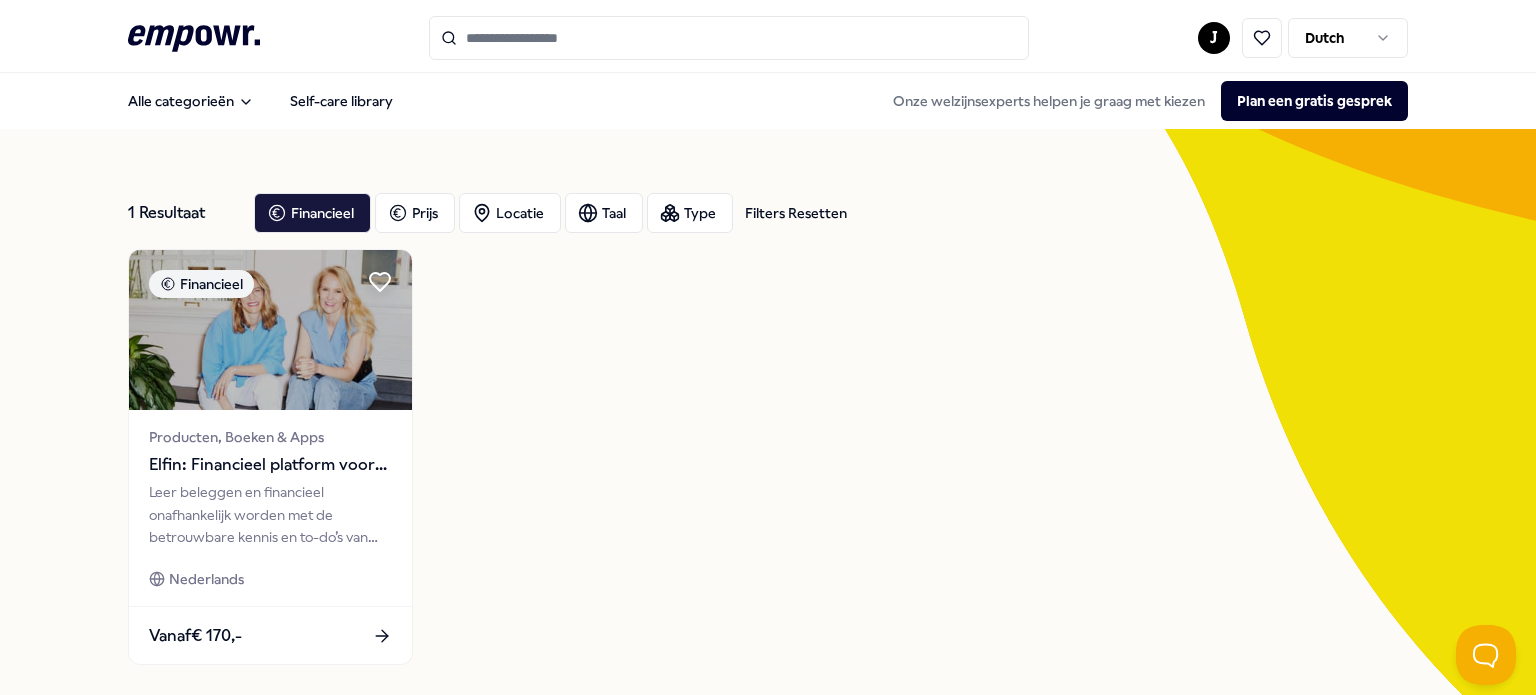 click on ".empowr-logo_svg__cls-1{fill:#03032f}" 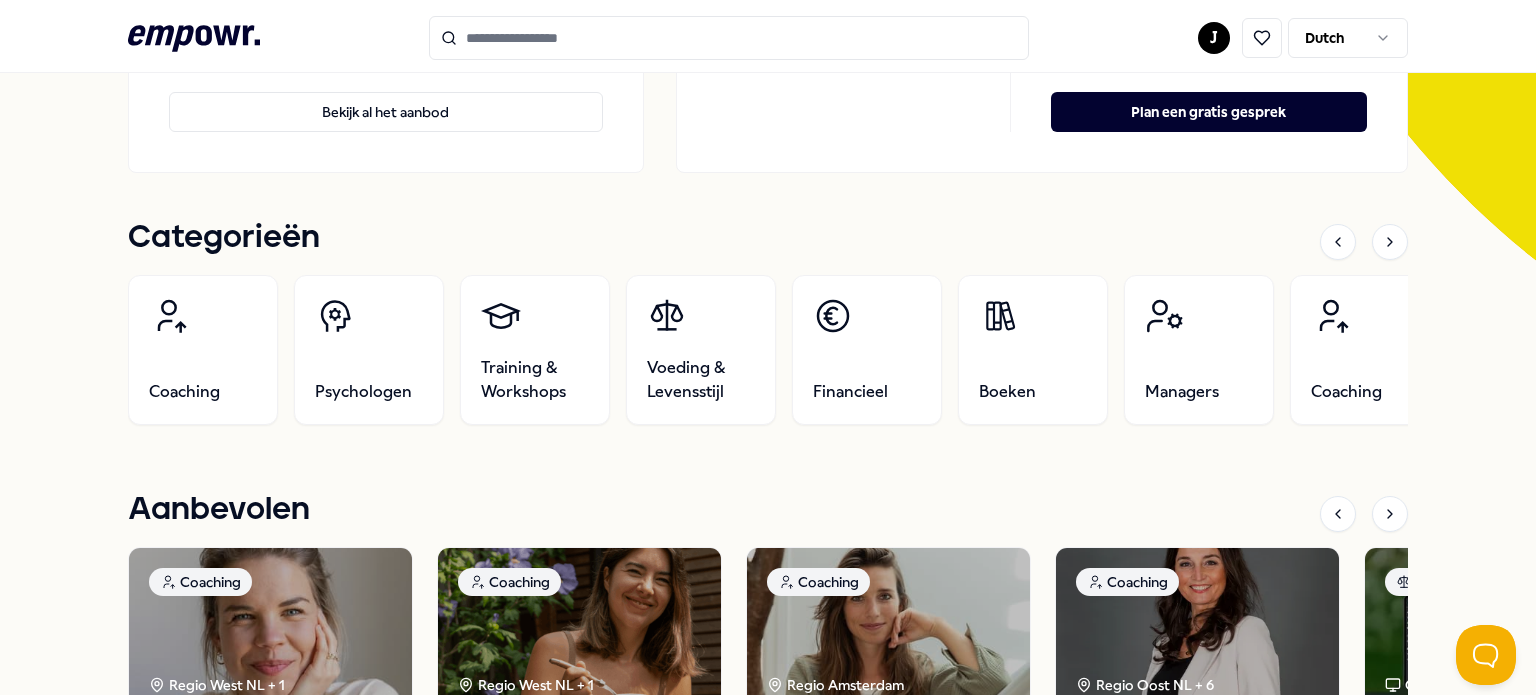 scroll, scrollTop: 600, scrollLeft: 0, axis: vertical 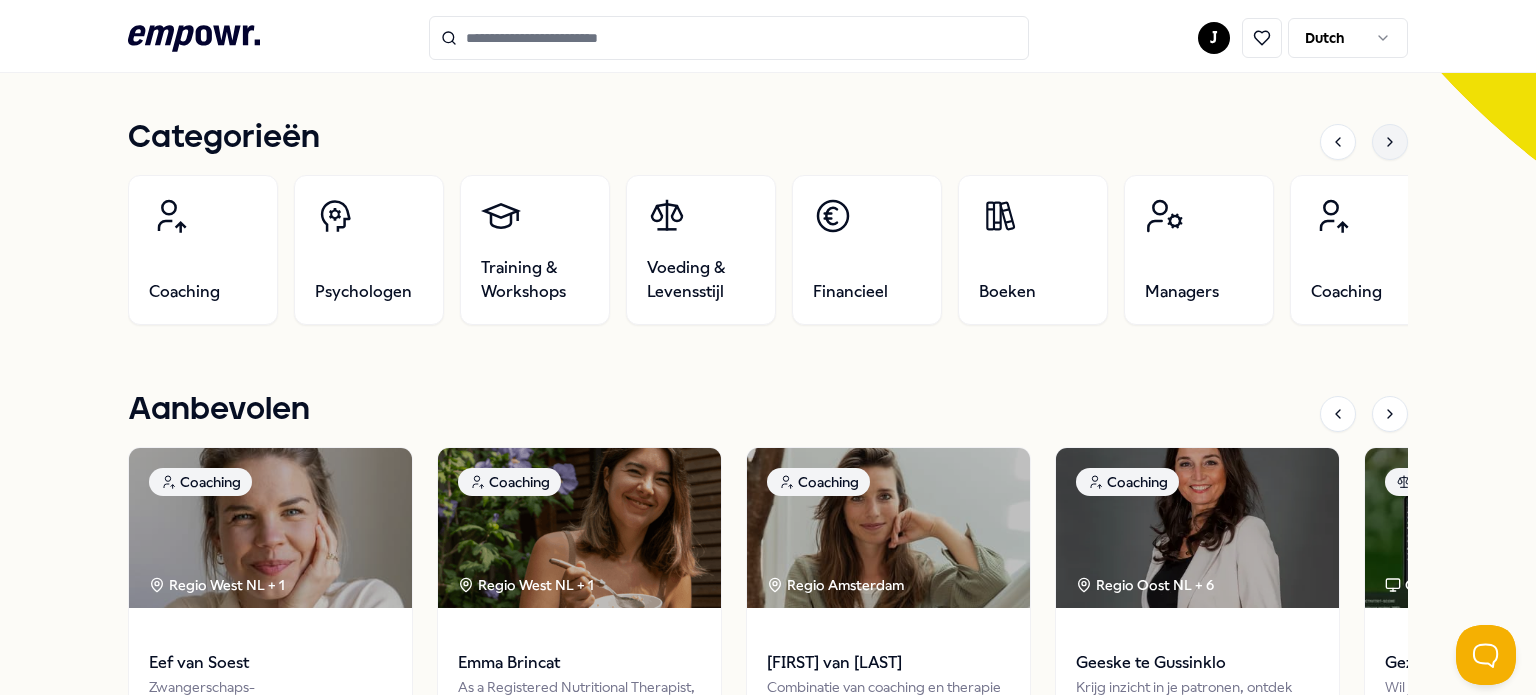 click 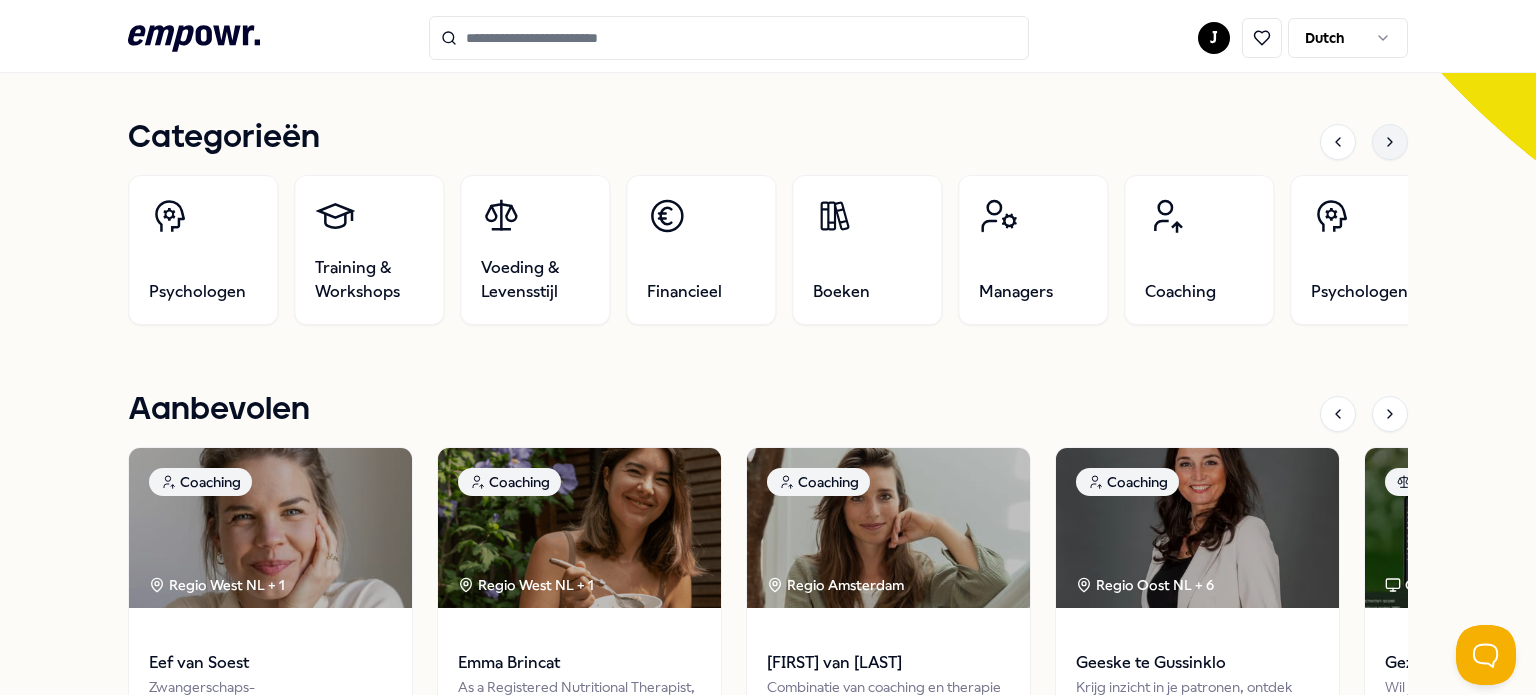 click 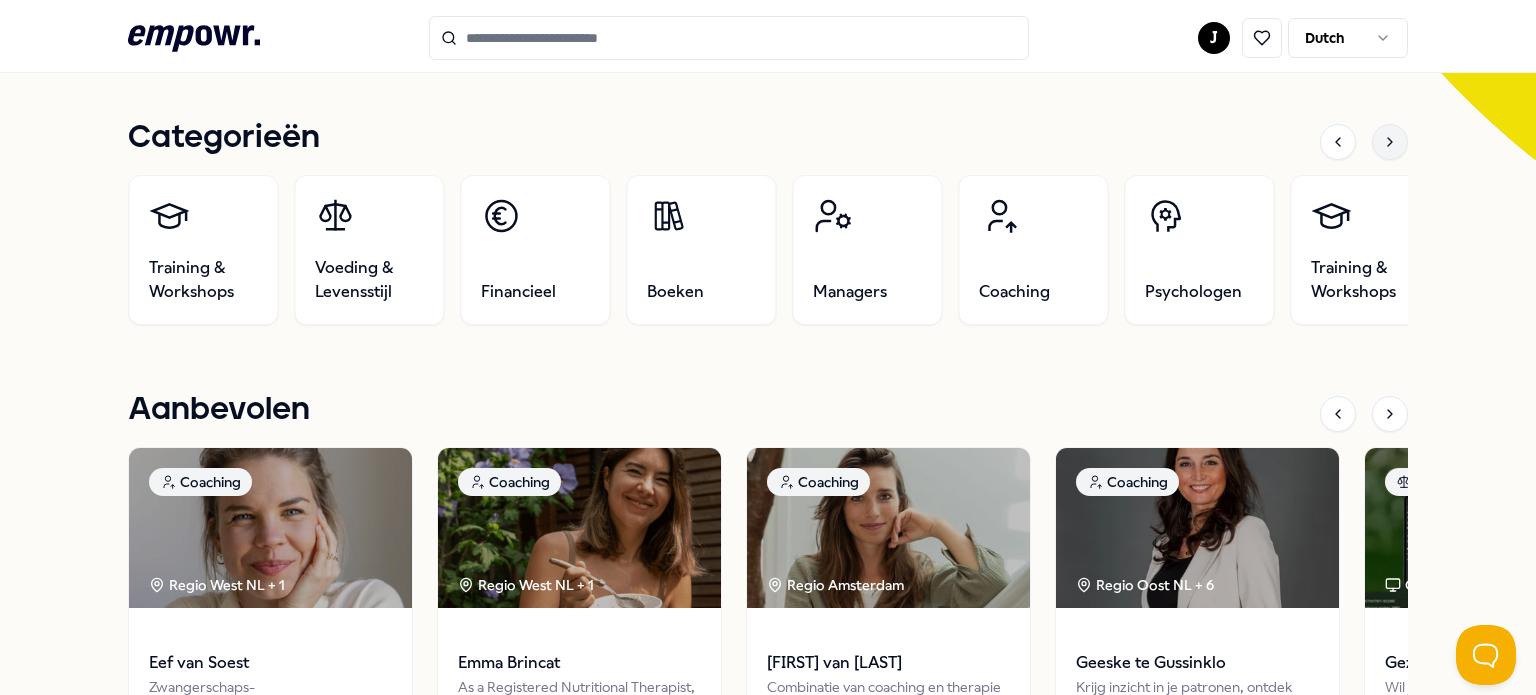 click 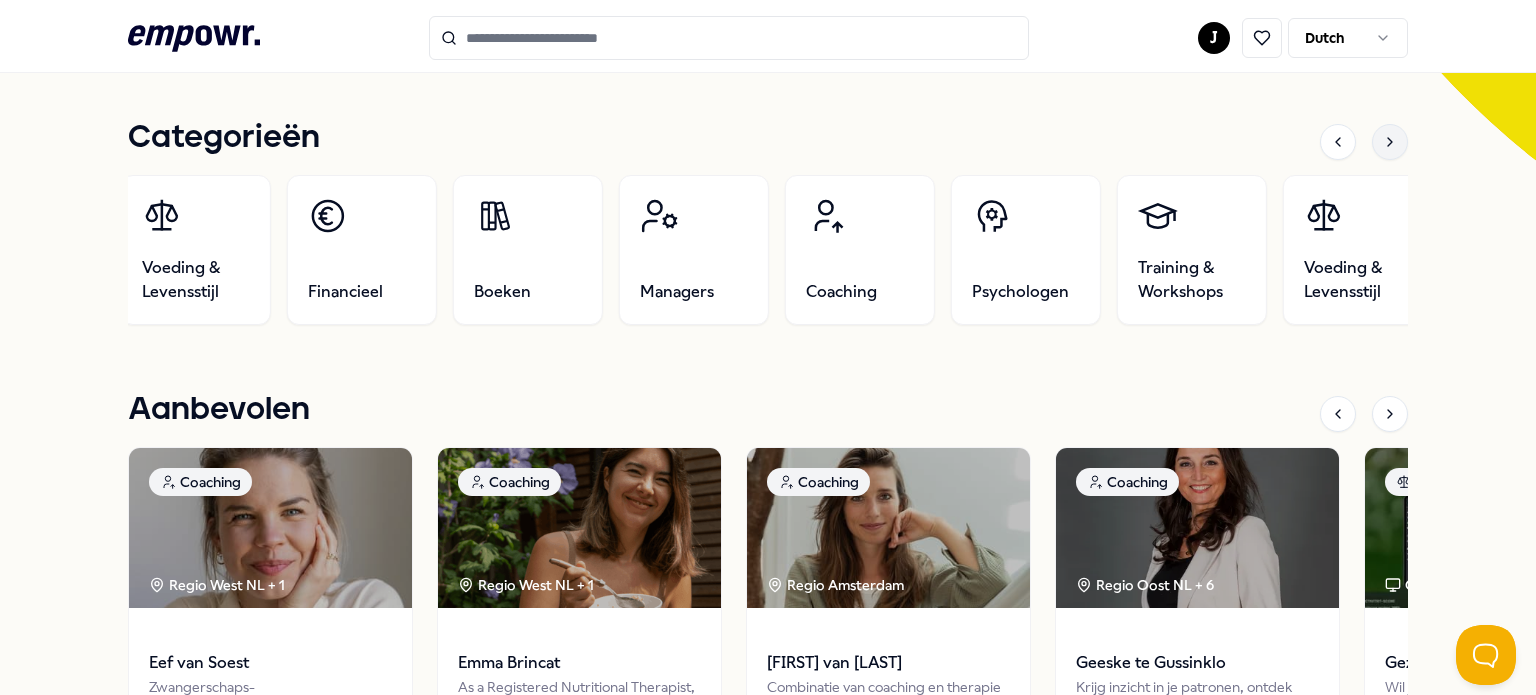 click 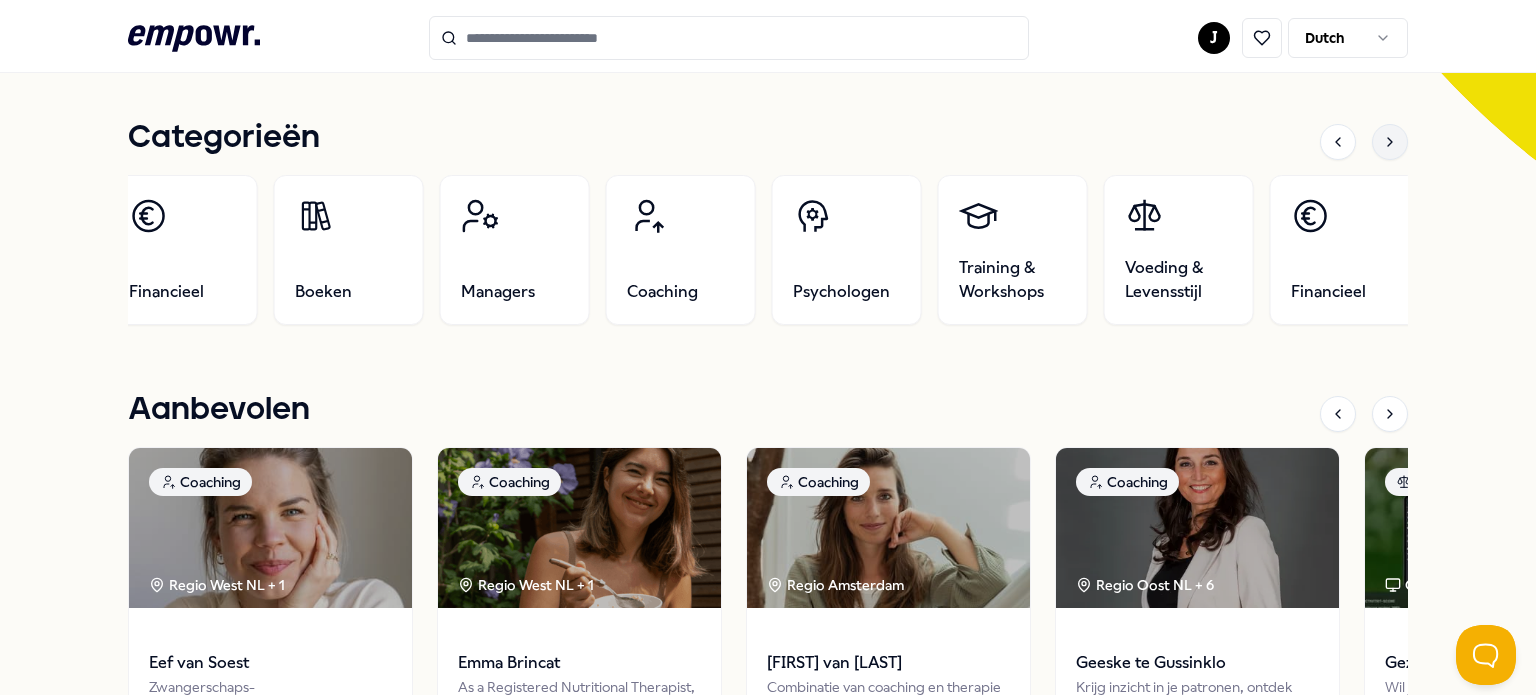 click 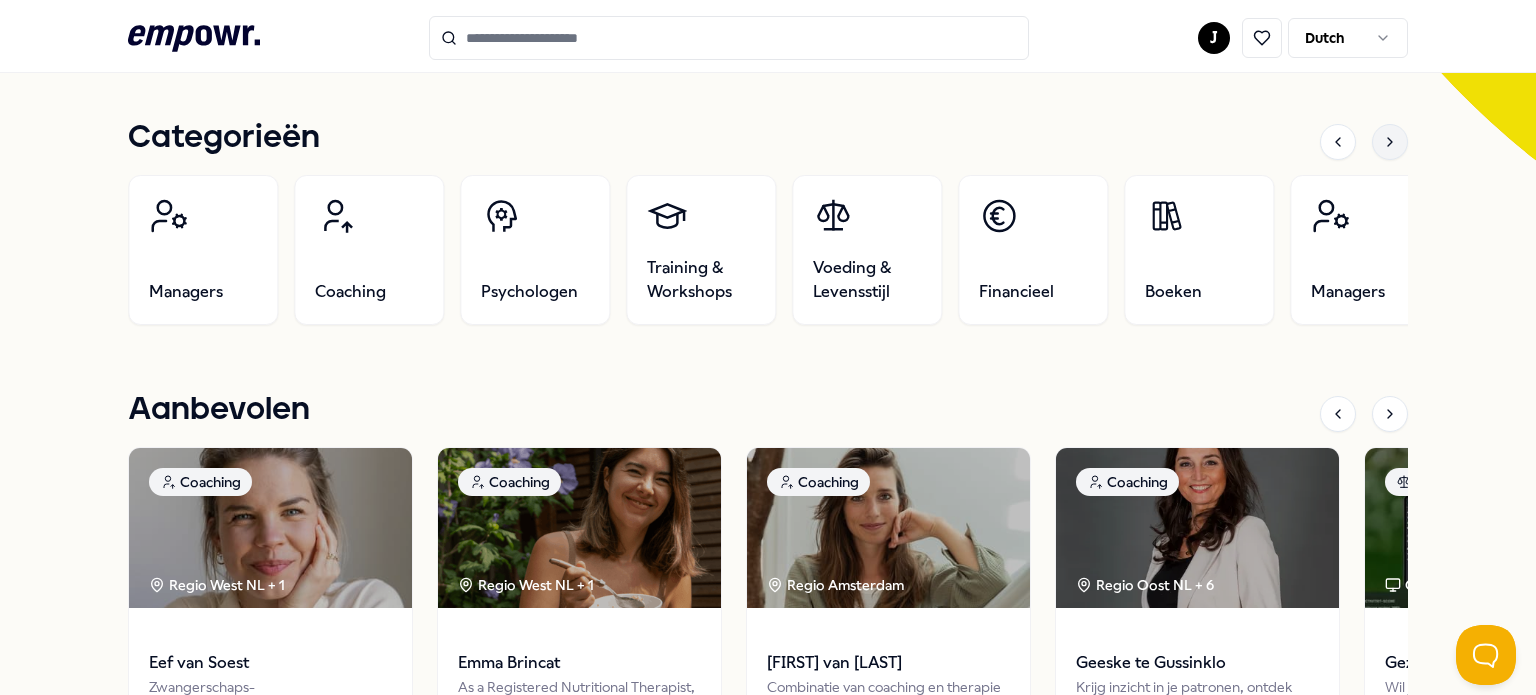 click 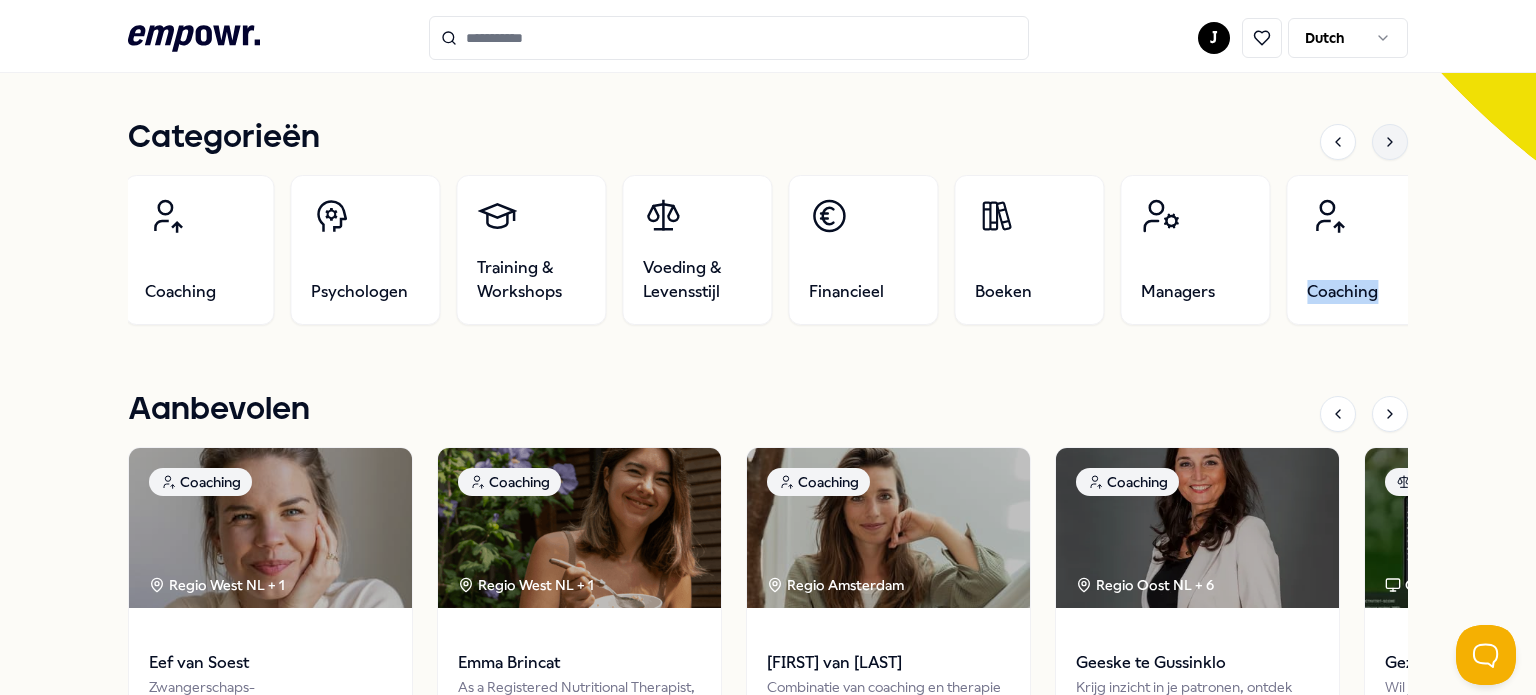 click 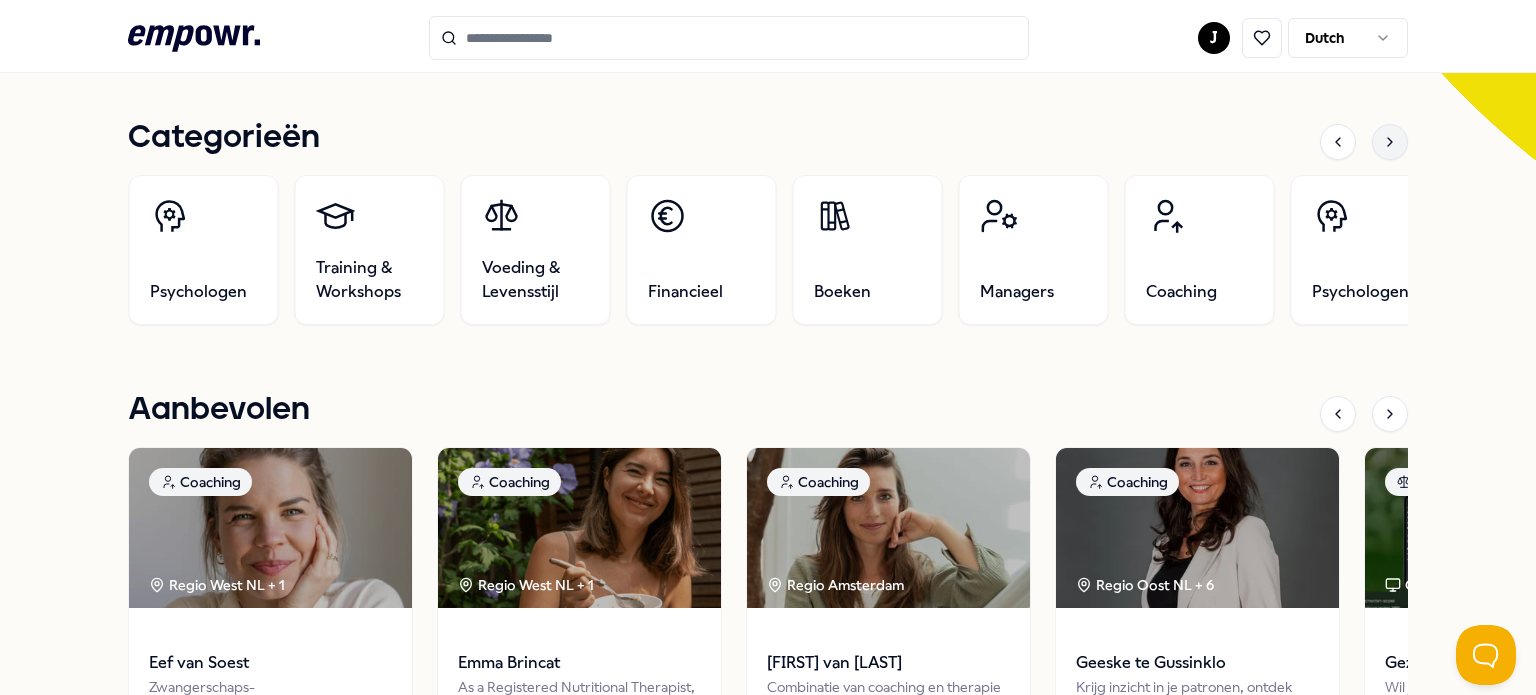 click 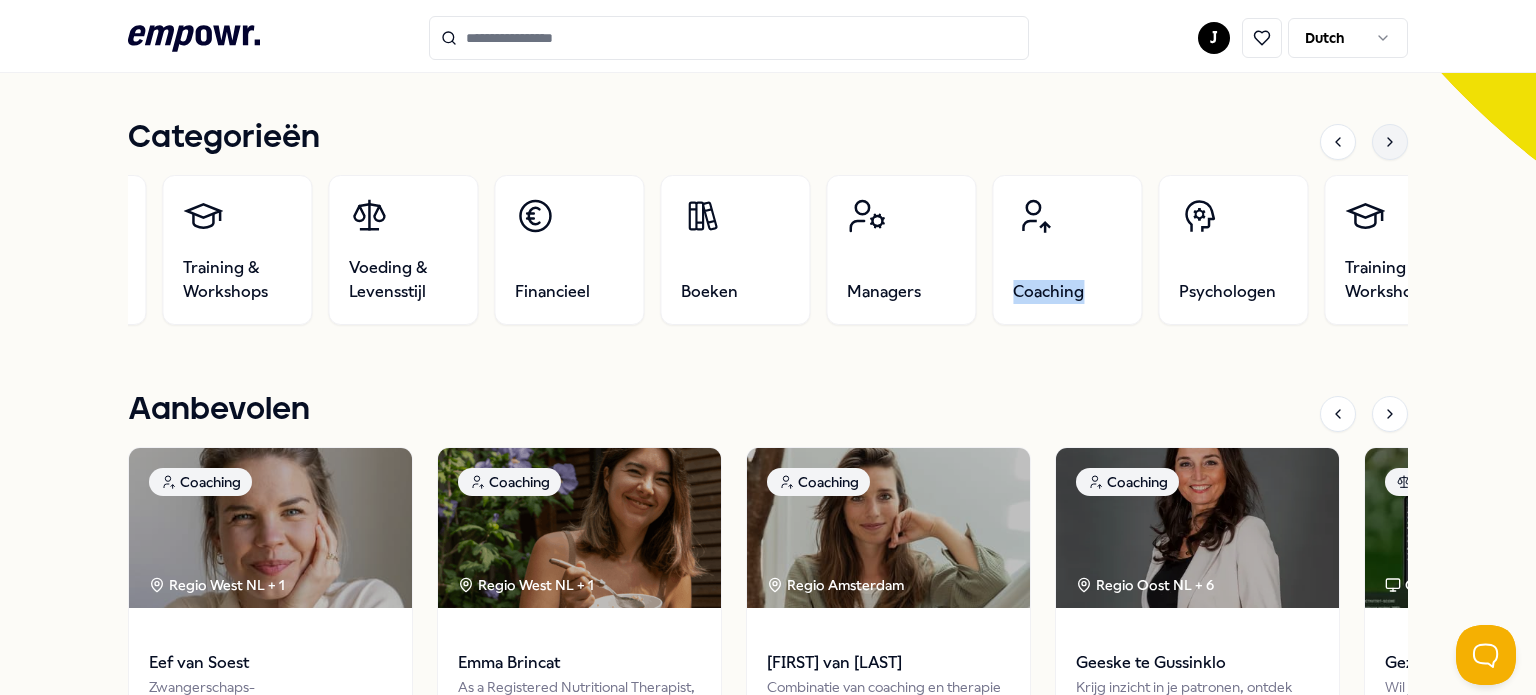 click 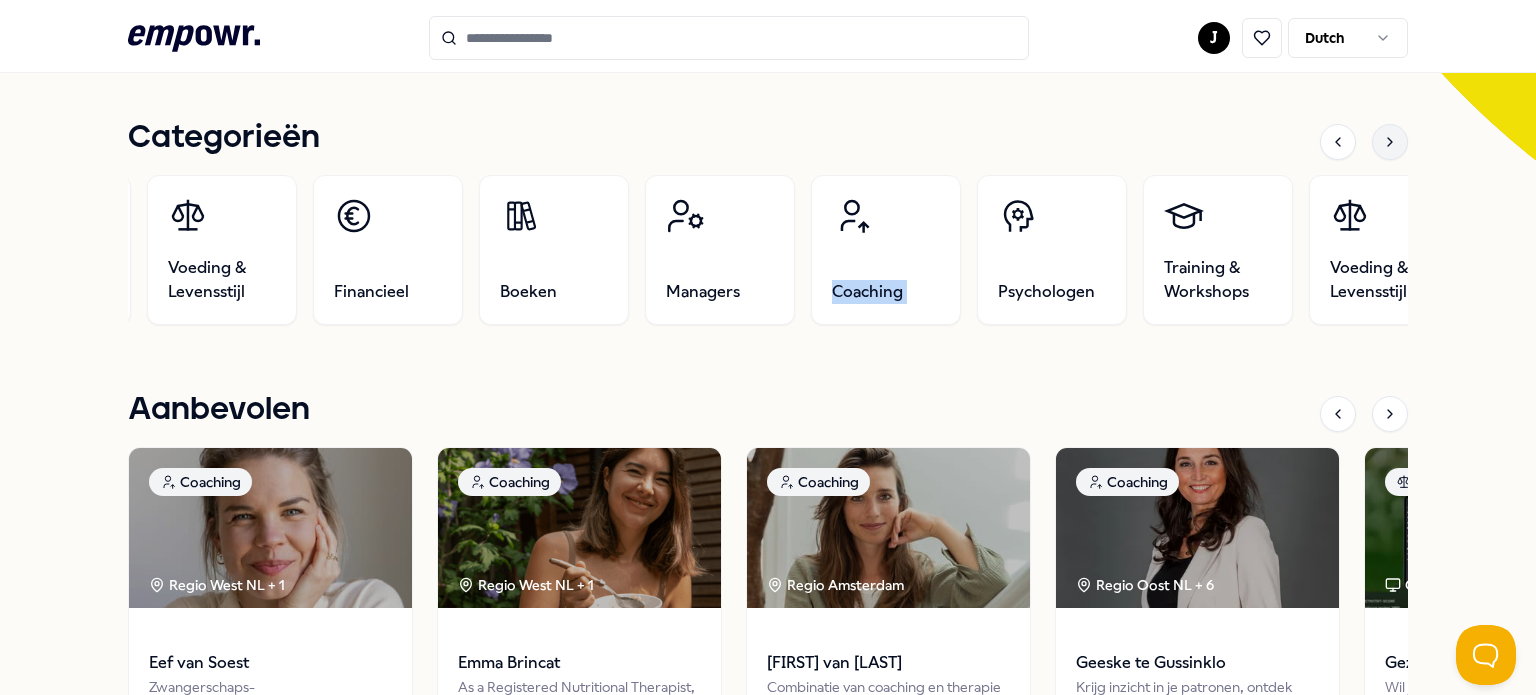 click 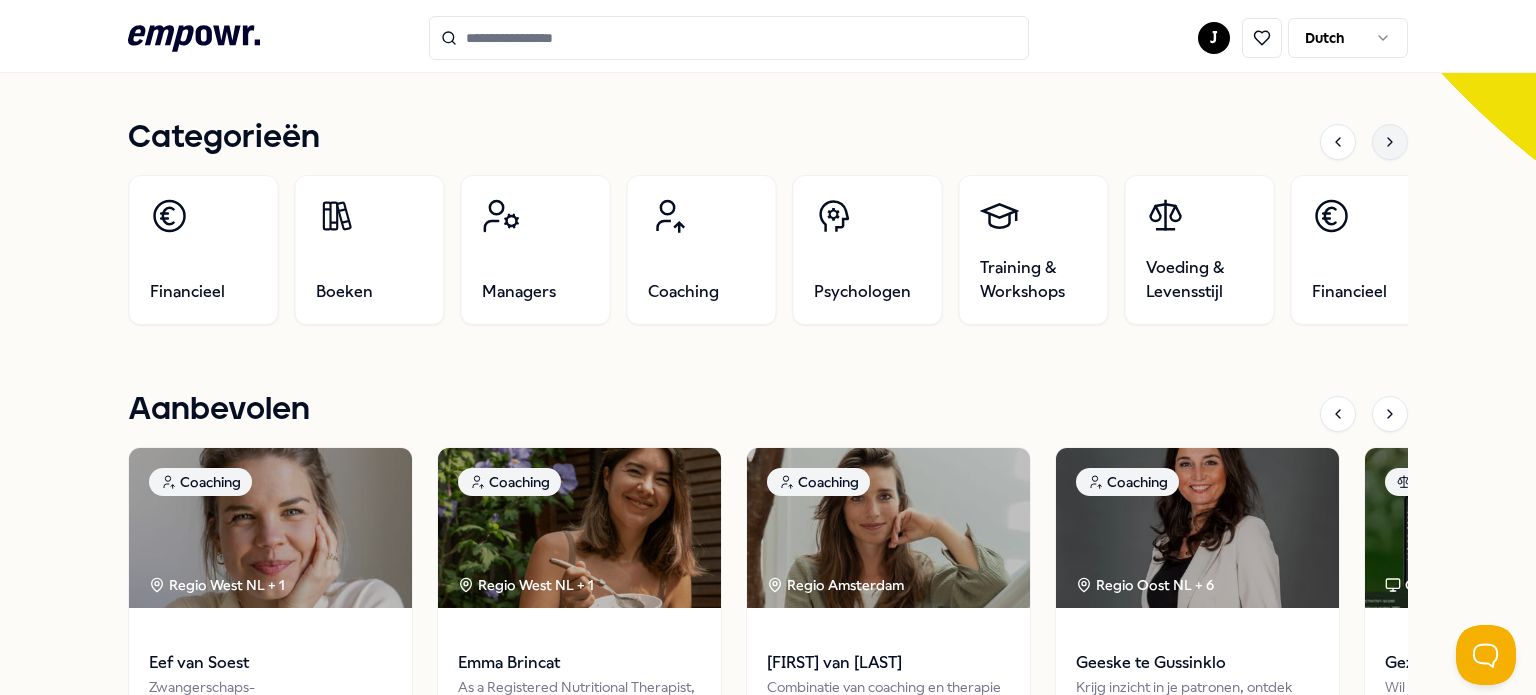 click 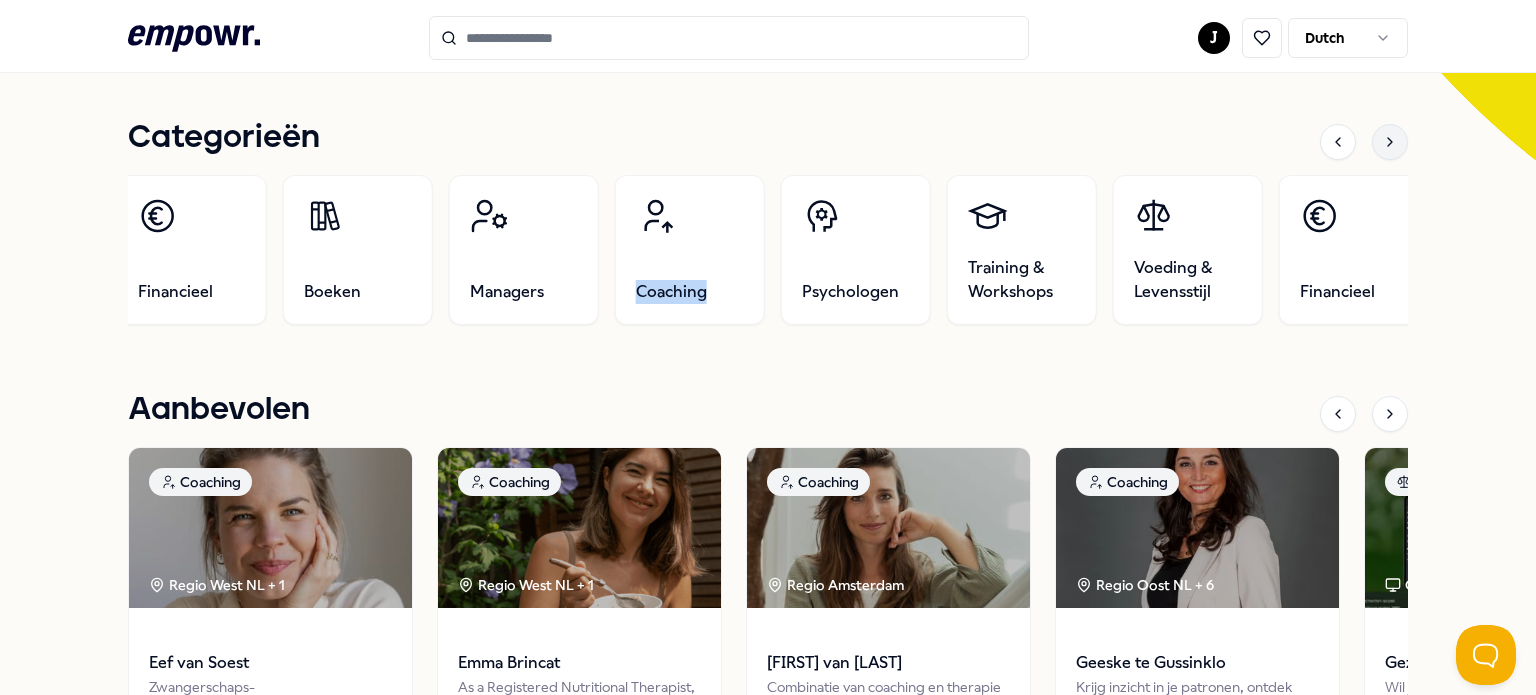click 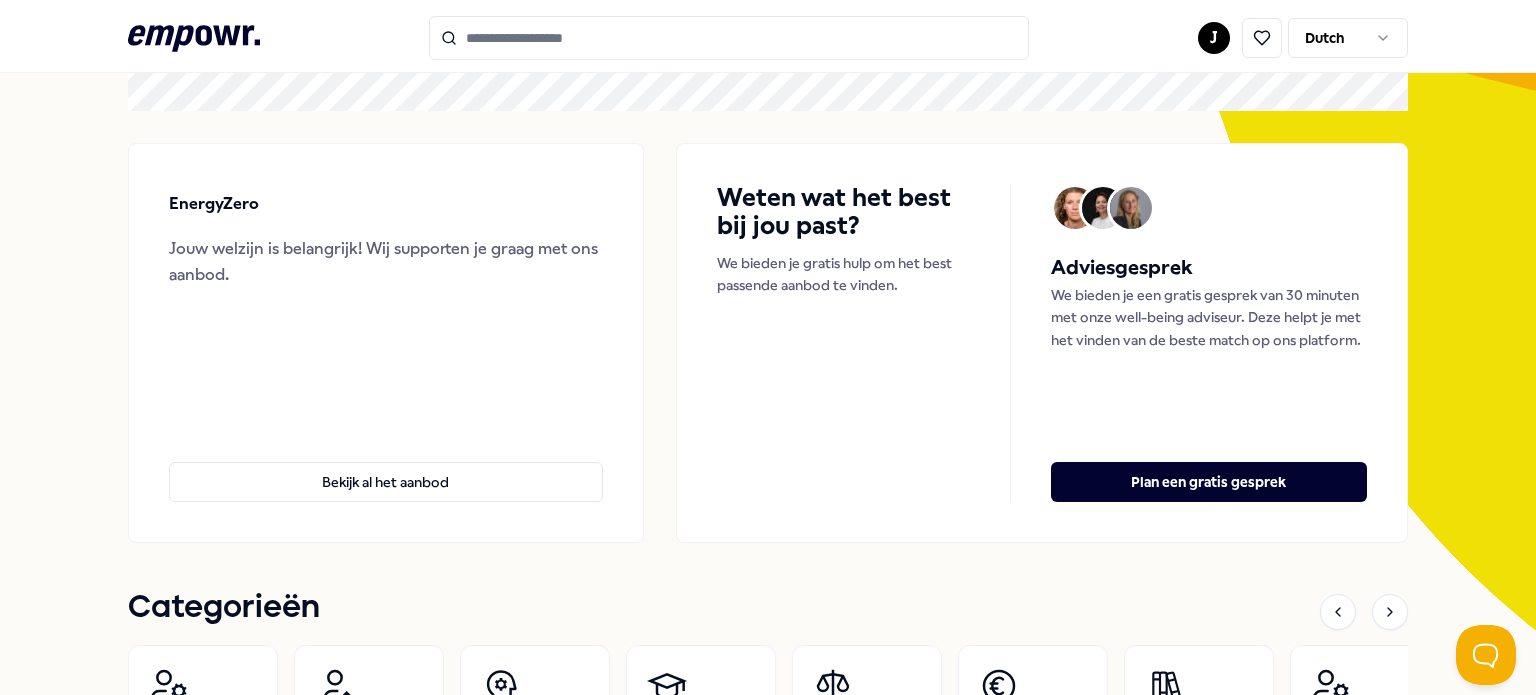 scroll, scrollTop: 0, scrollLeft: 0, axis: both 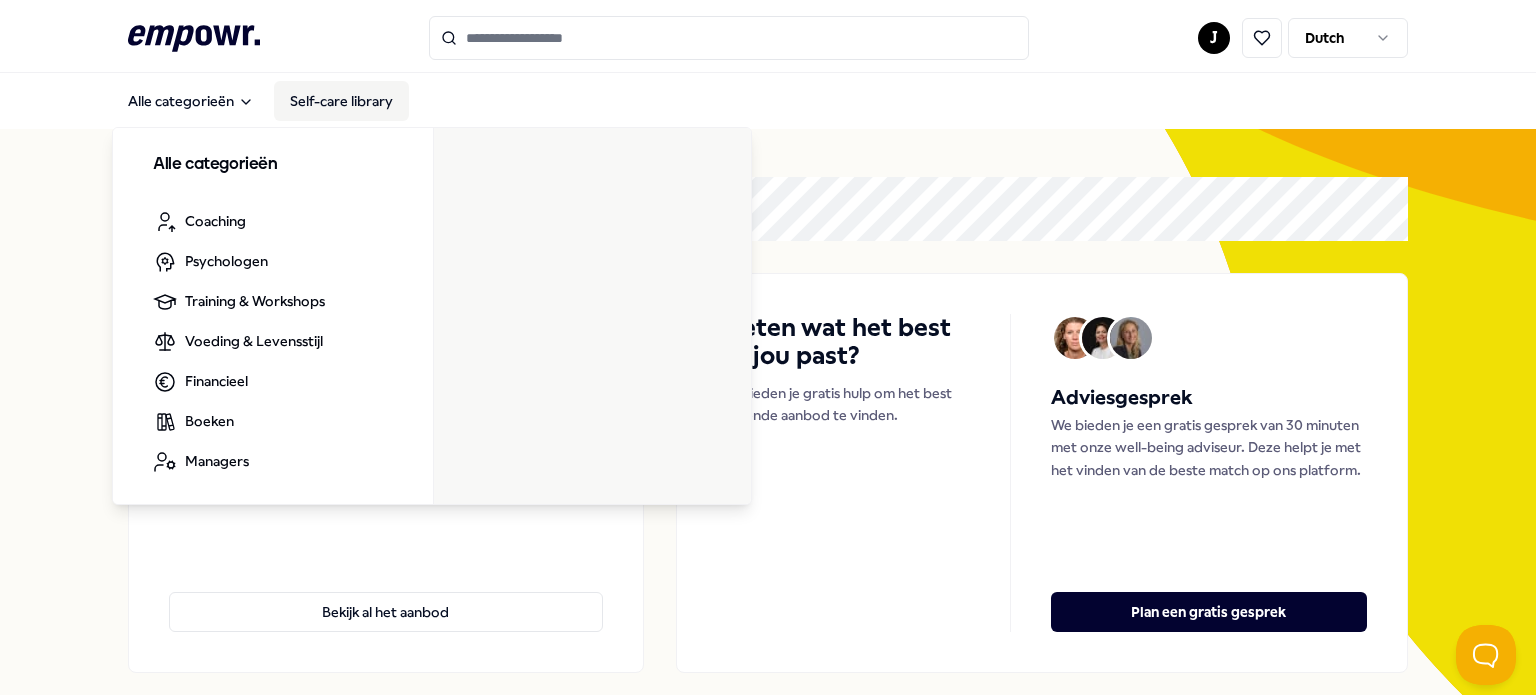 click on "Self-care library" at bounding box center (341, 101) 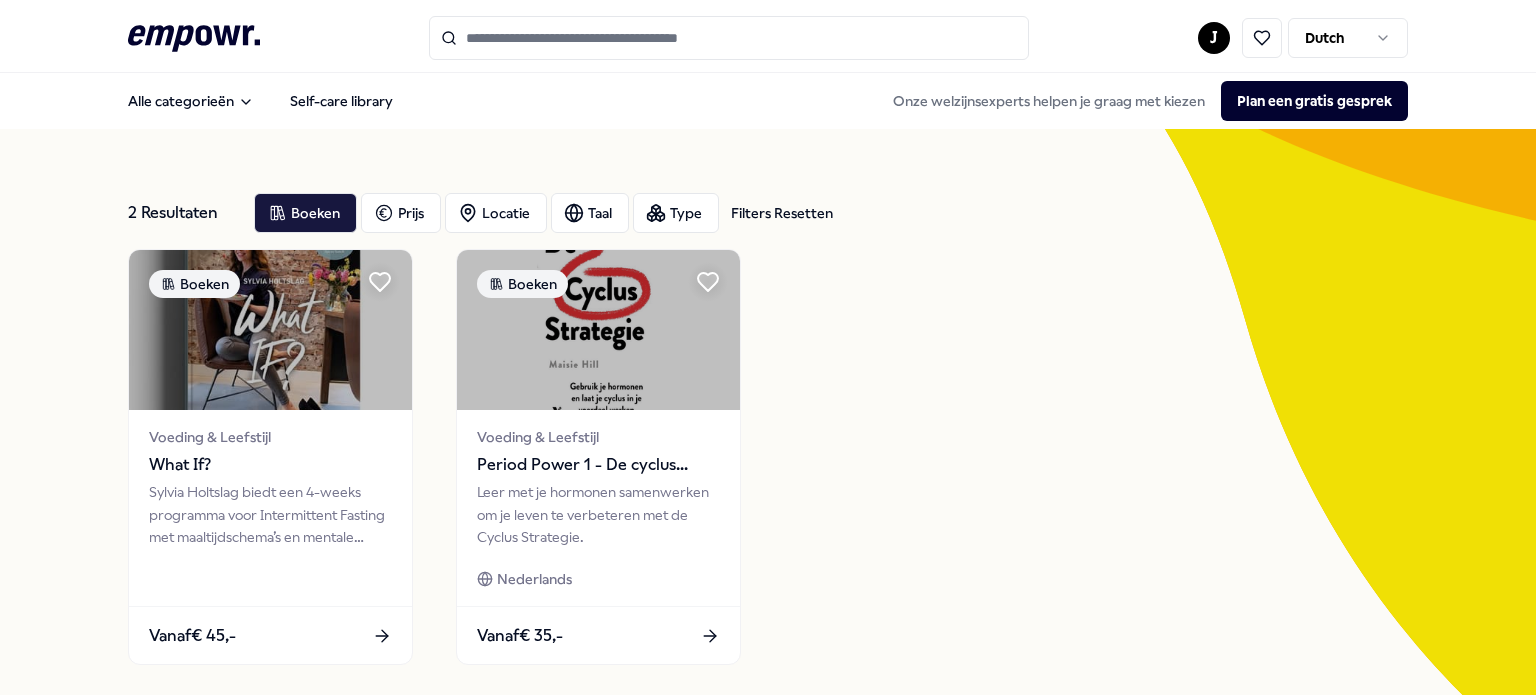 scroll, scrollTop: 0, scrollLeft: 0, axis: both 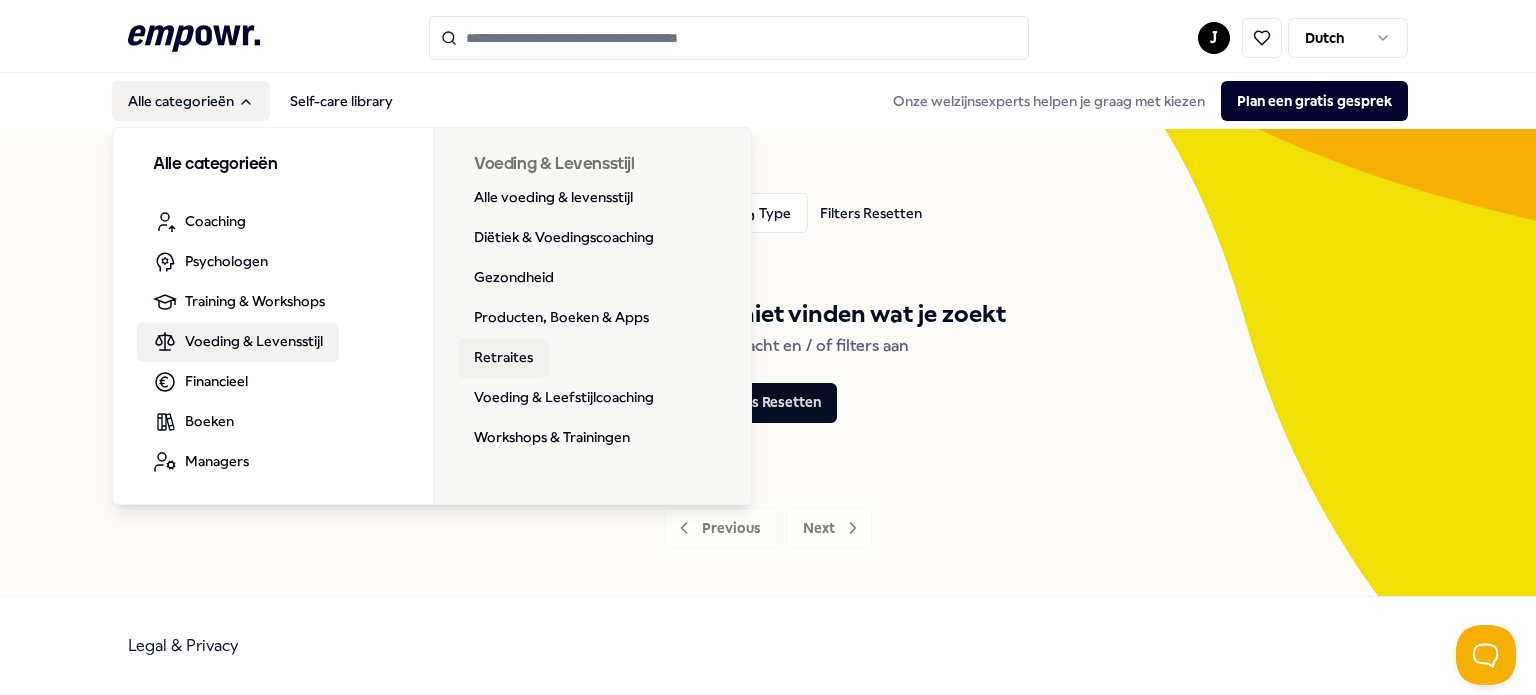 click on "Retraites" at bounding box center (503, 358) 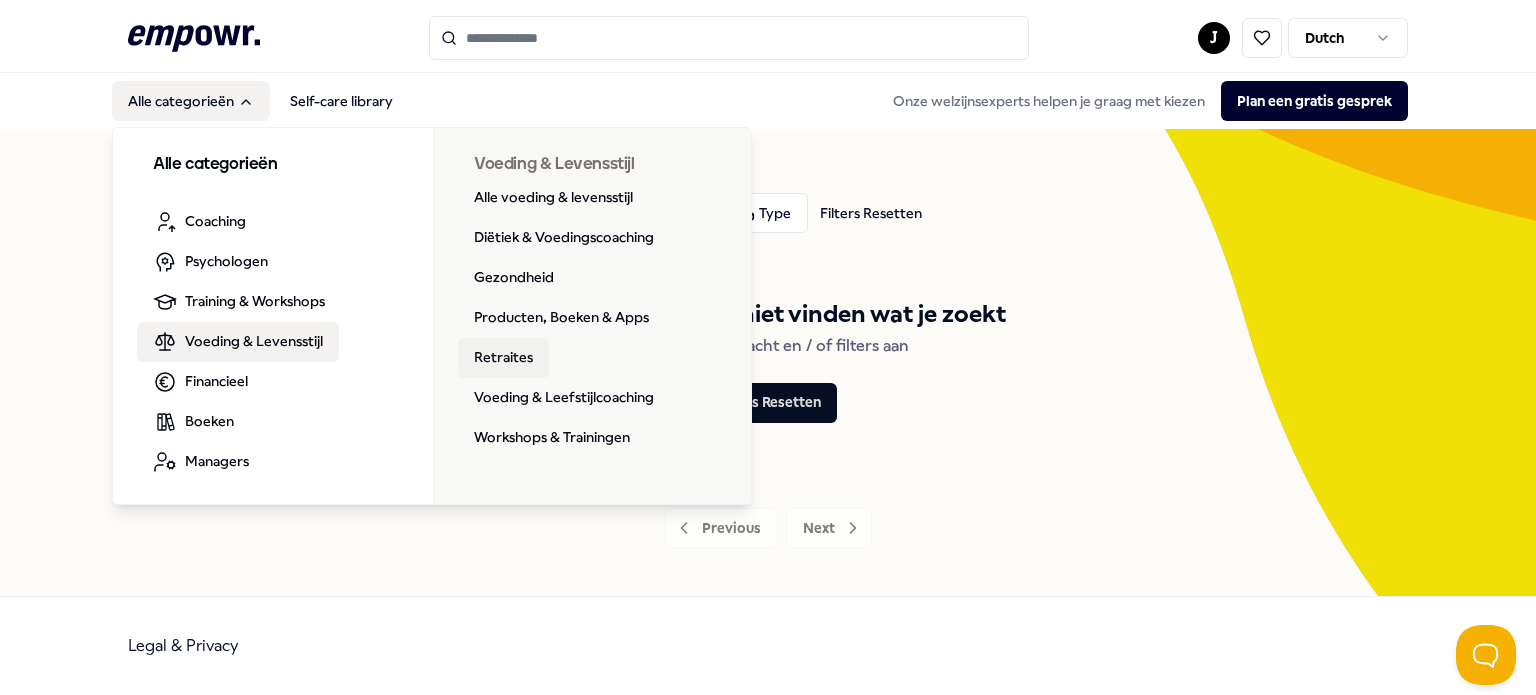click on "Retraites" at bounding box center (503, 358) 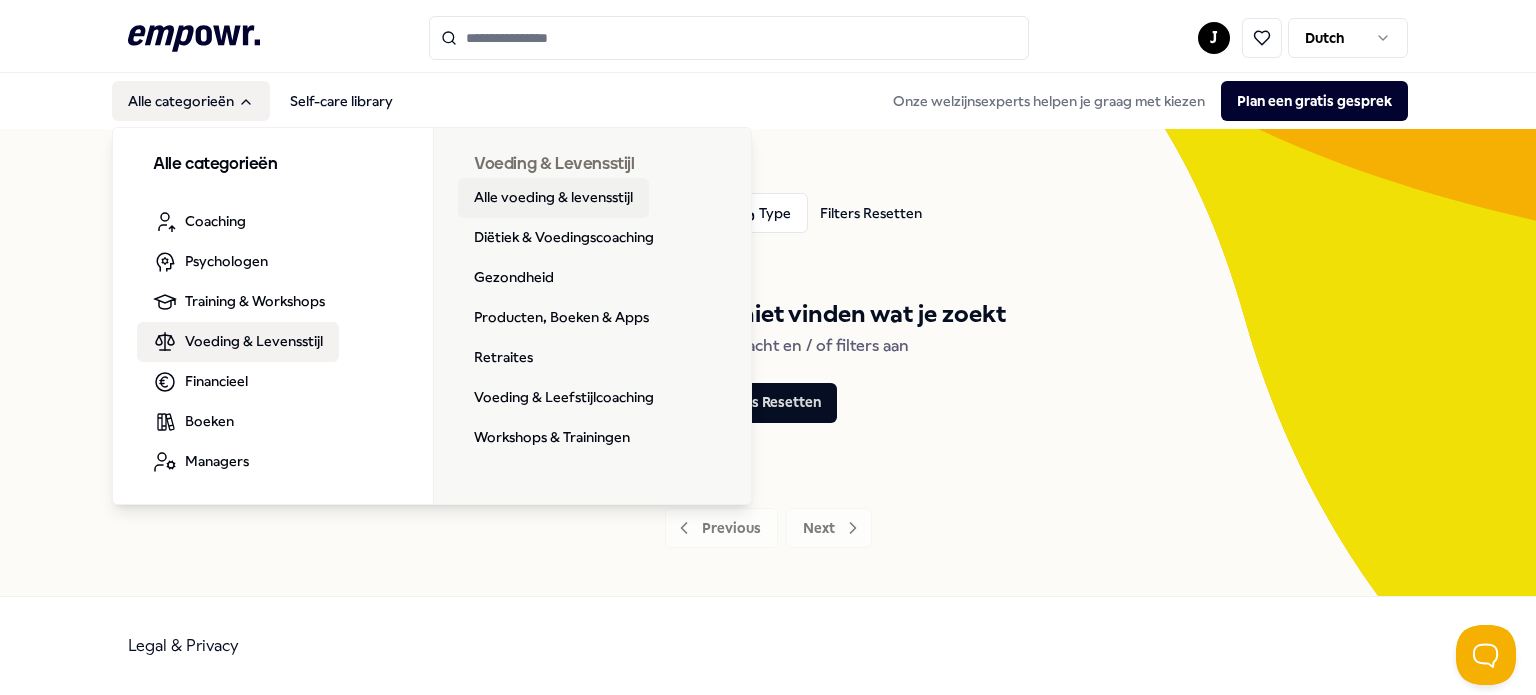 click on "Alle   voeding & levensstijl" at bounding box center [553, 198] 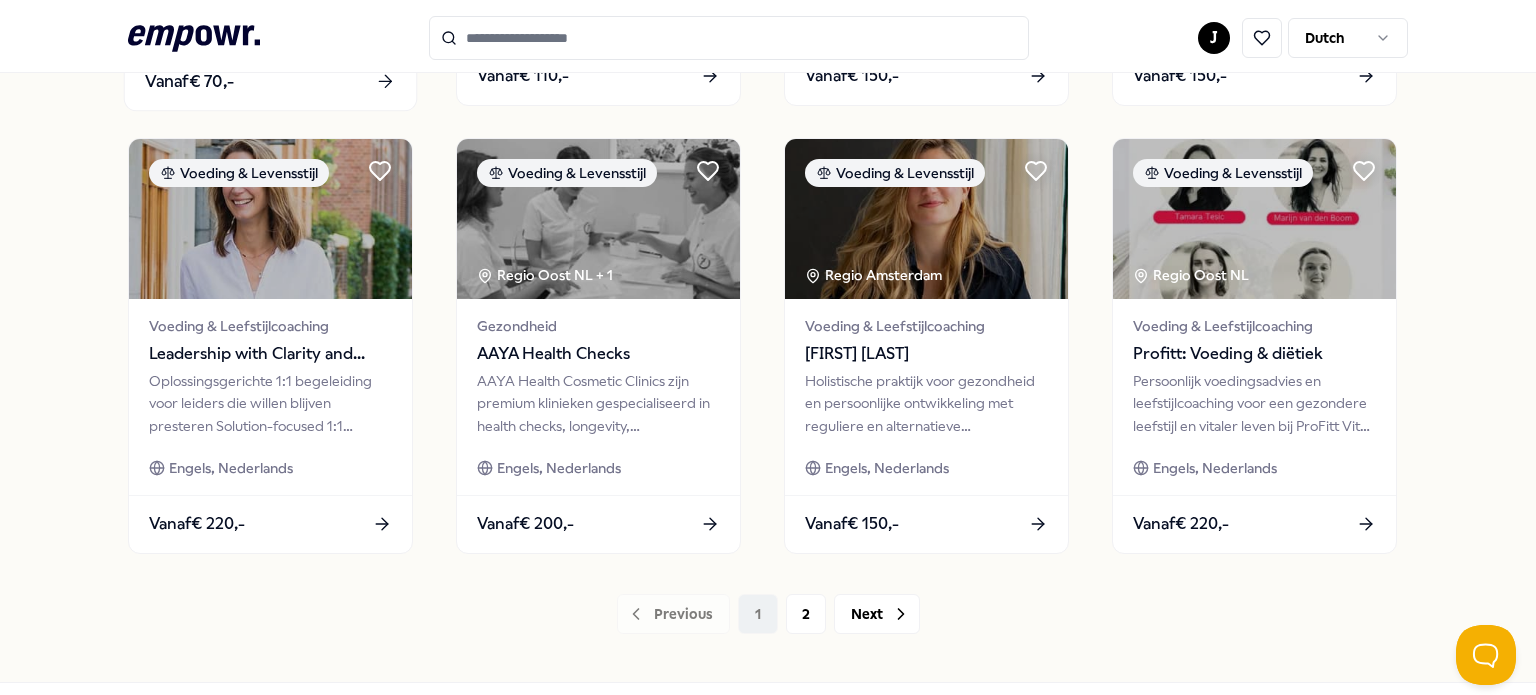 scroll, scrollTop: 1092, scrollLeft: 0, axis: vertical 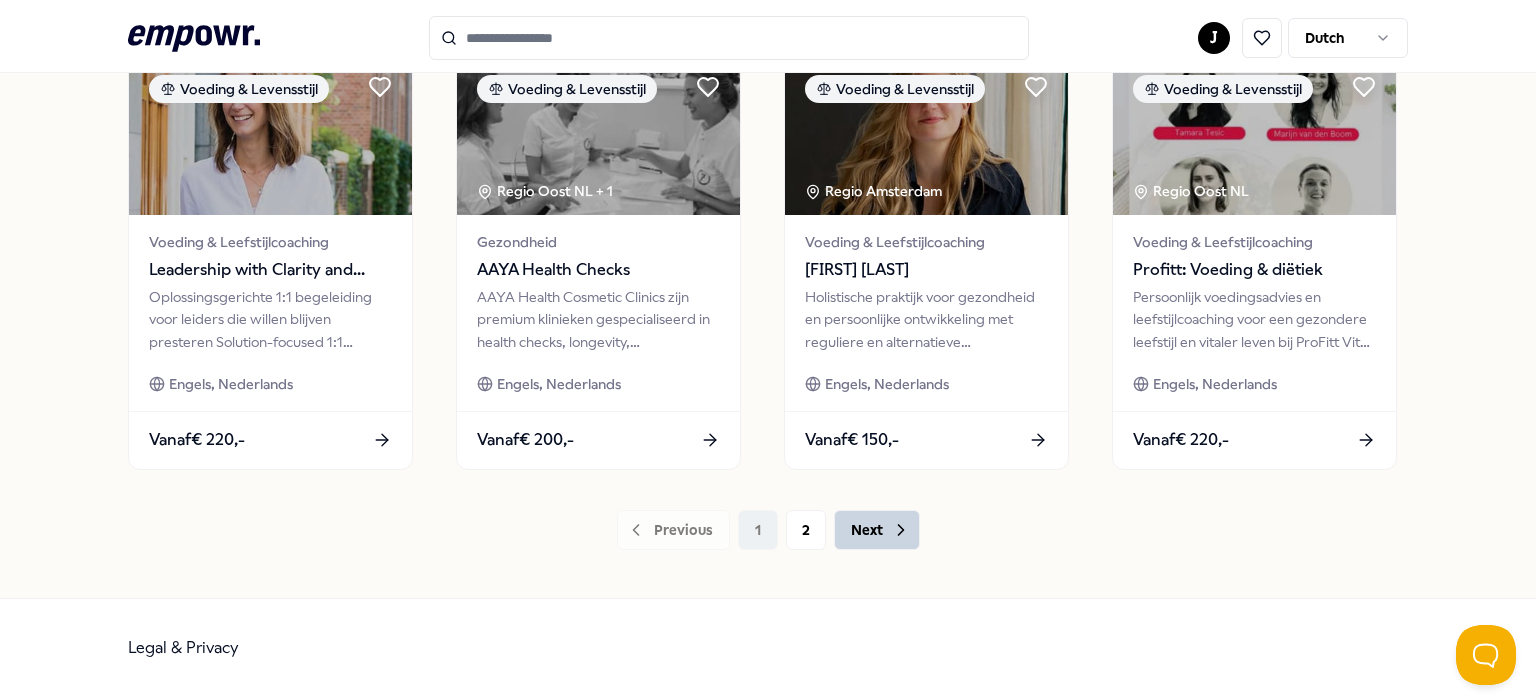click 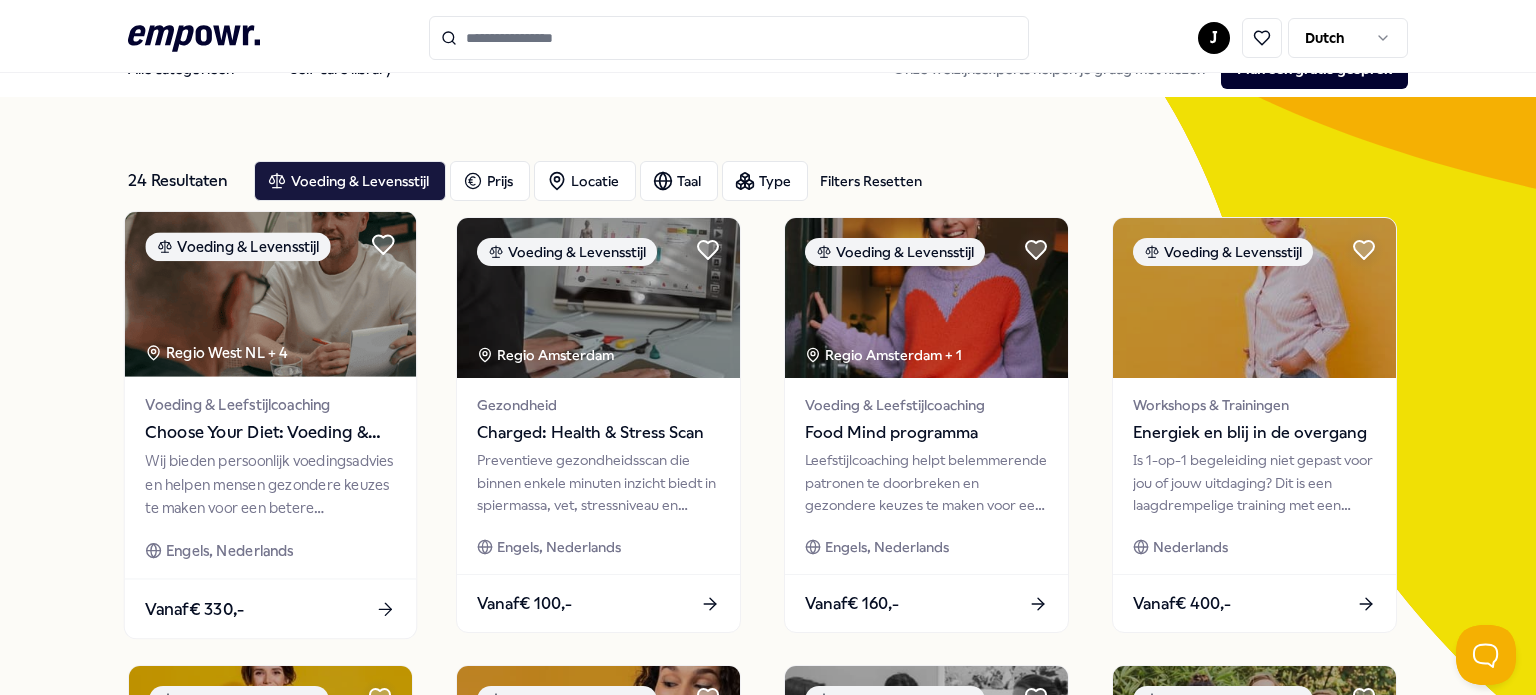 scroll, scrollTop: 0, scrollLeft: 0, axis: both 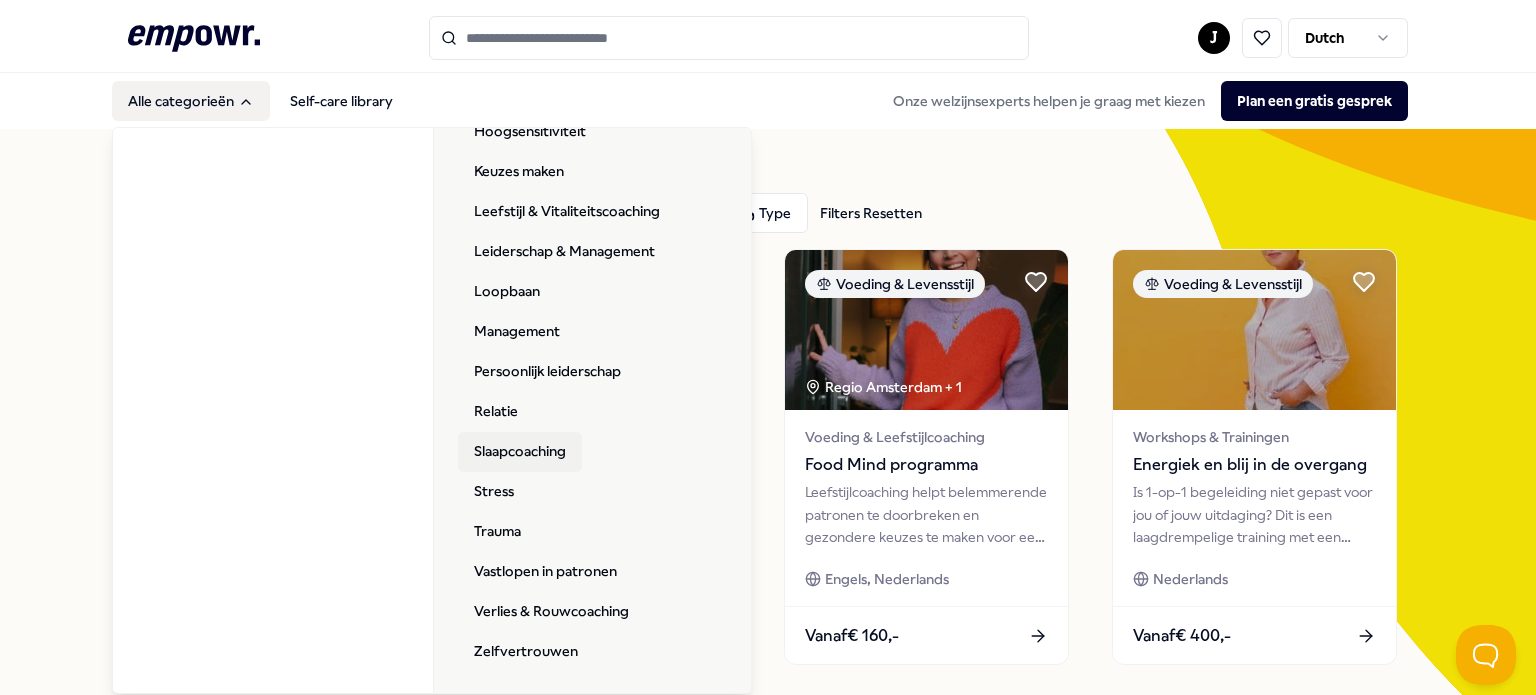 click on "Slaapcoaching" at bounding box center (520, 452) 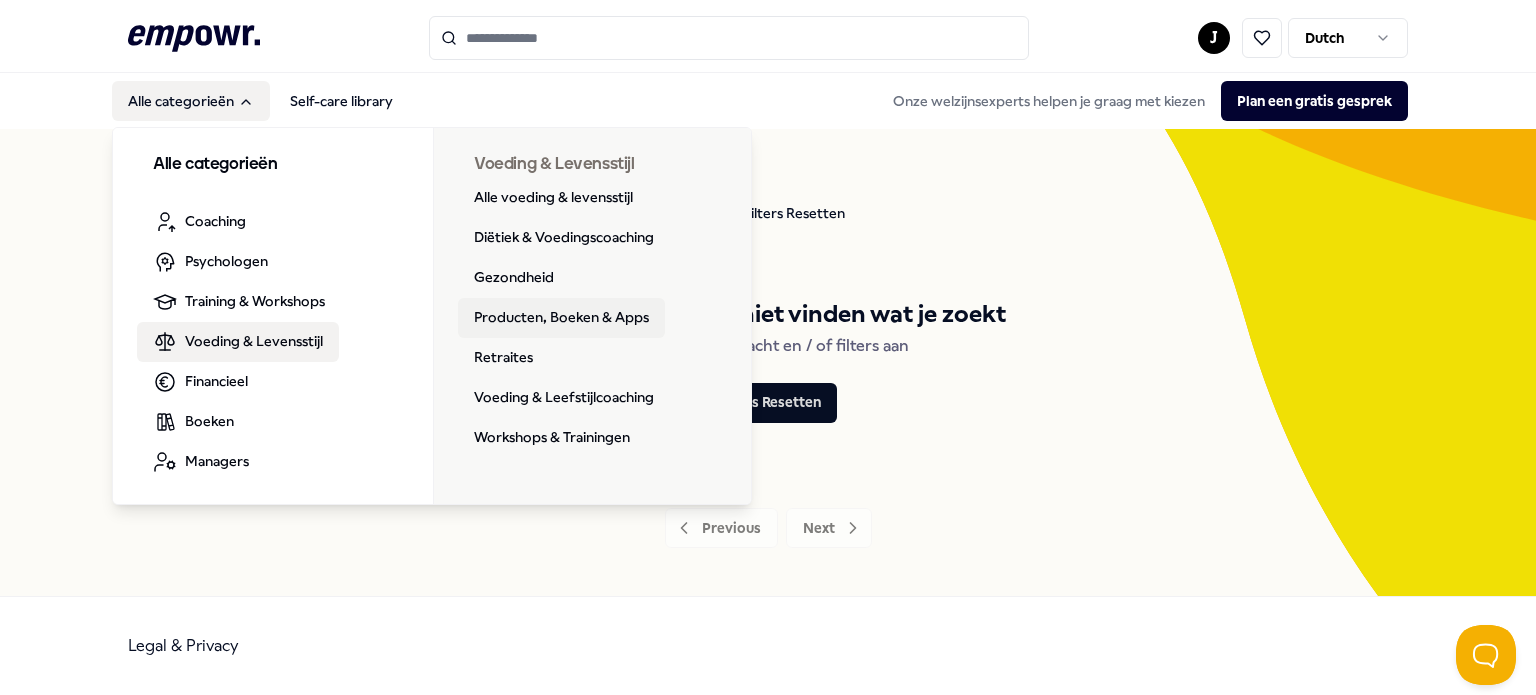 click on "Producten, Boeken & Apps" at bounding box center [561, 318] 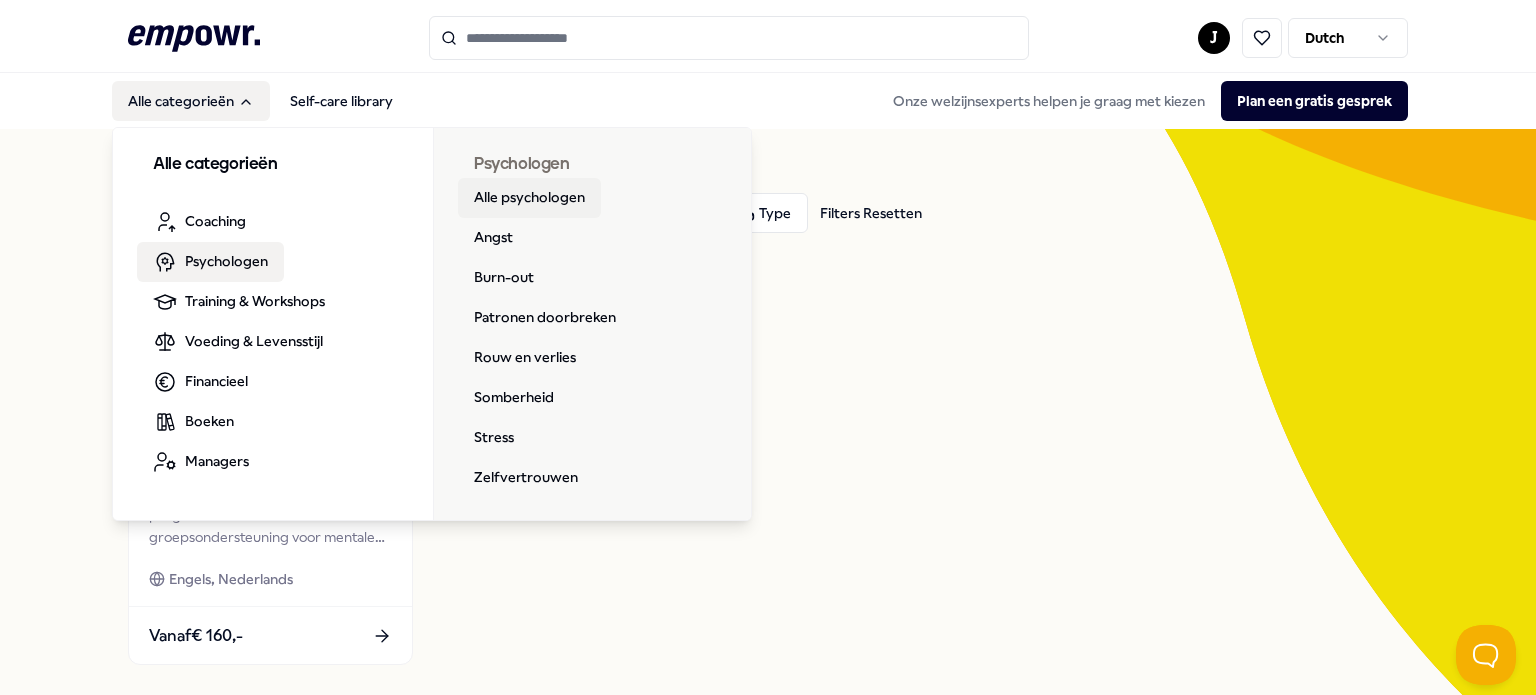 click on "Alle   psychologen" at bounding box center (529, 198) 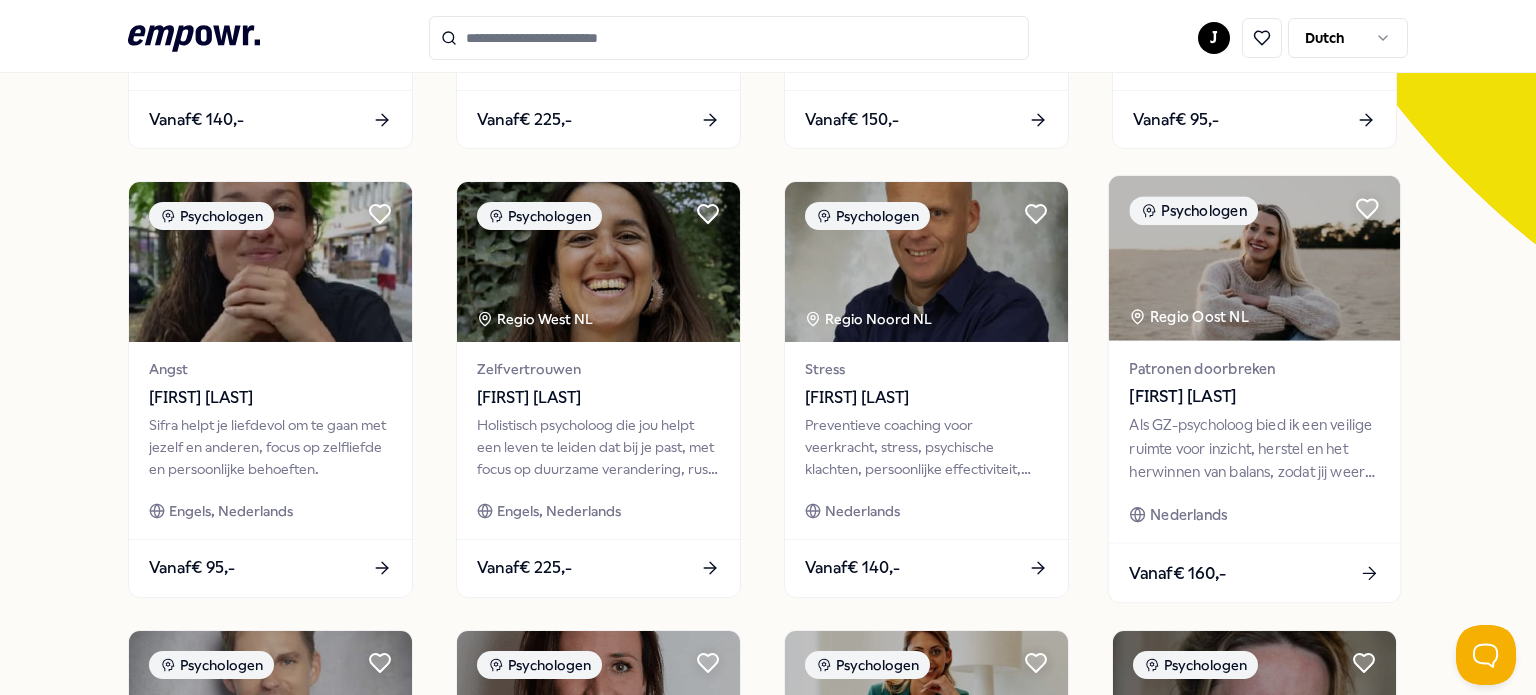 scroll, scrollTop: 800, scrollLeft: 0, axis: vertical 